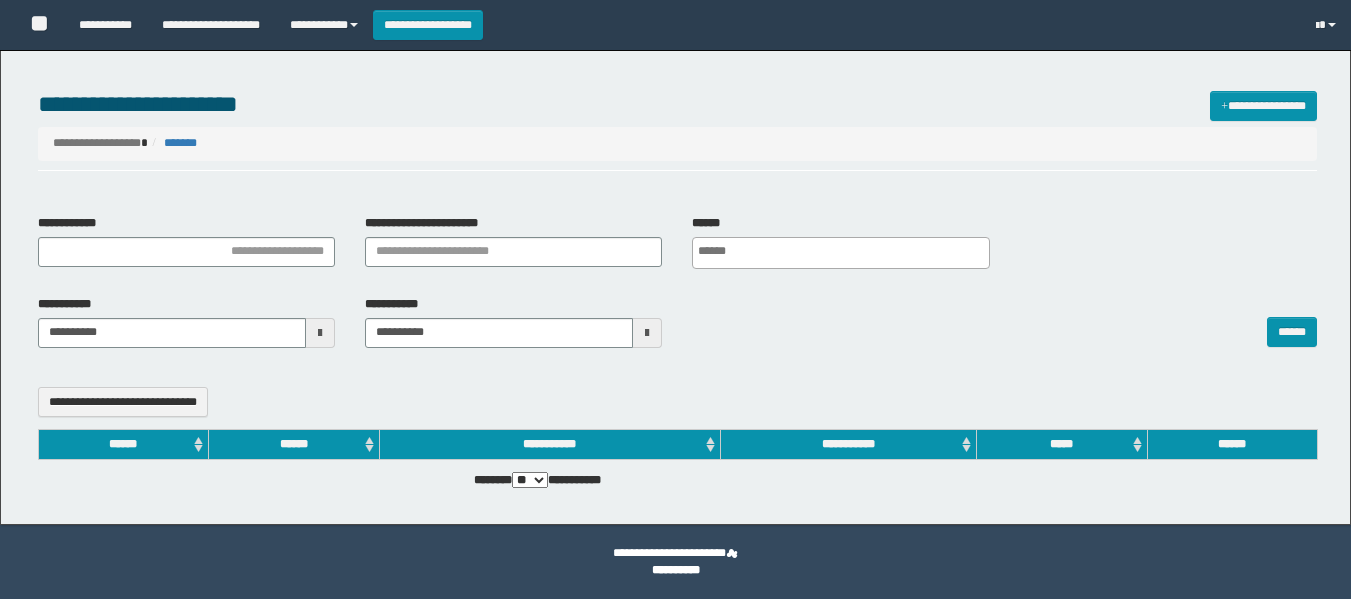 select 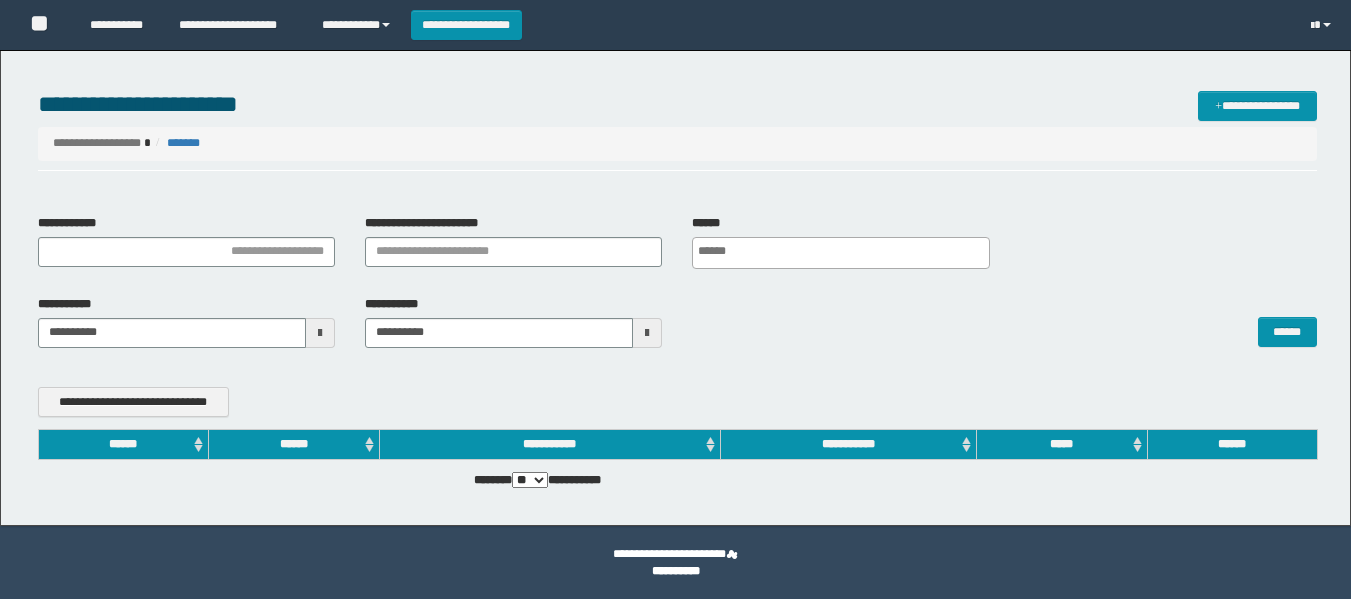 scroll, scrollTop: 0, scrollLeft: 0, axis: both 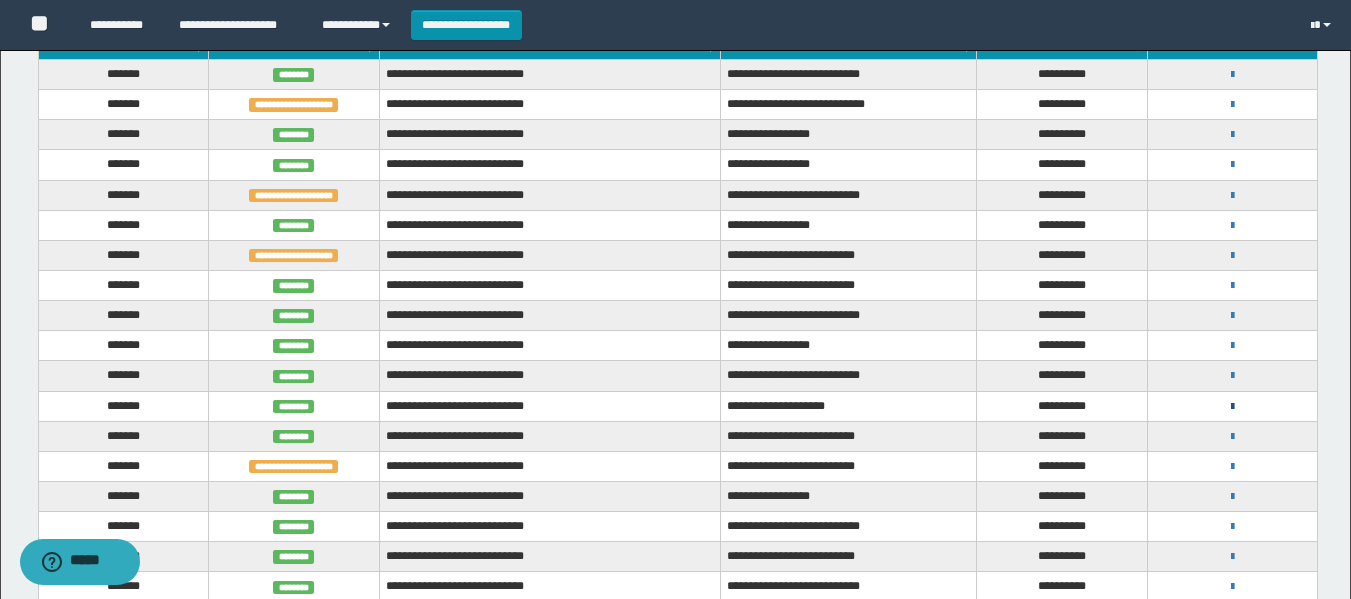 click at bounding box center [1232, 407] 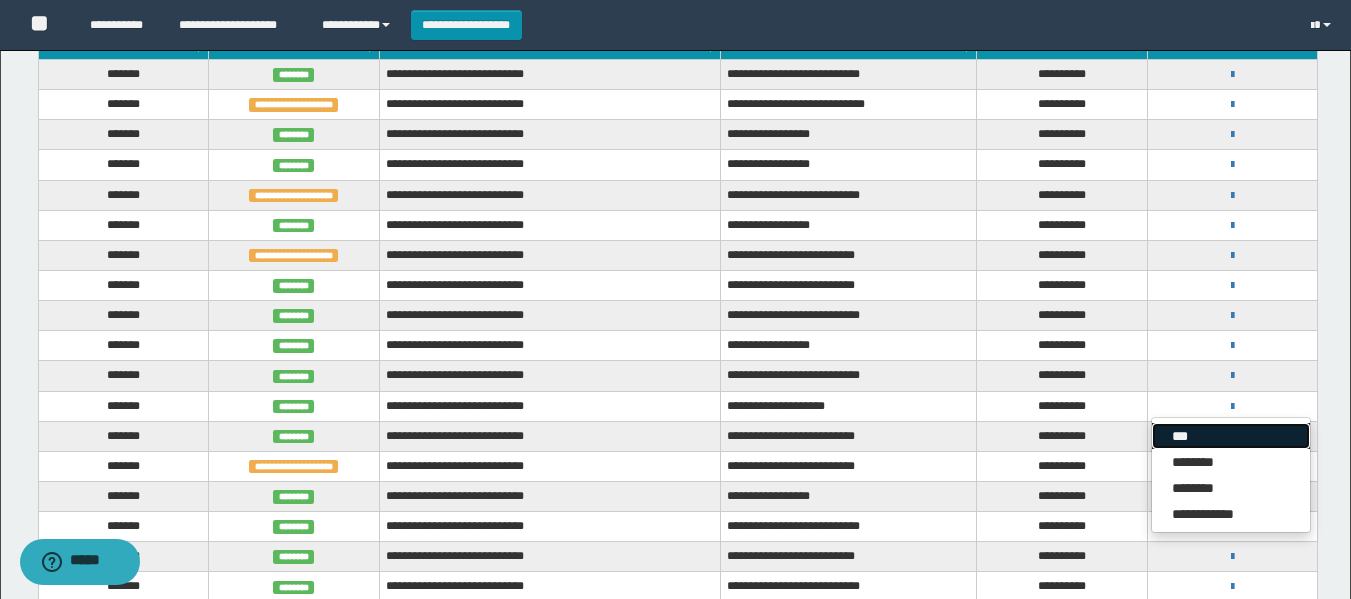 click on "***" at bounding box center [1231, 436] 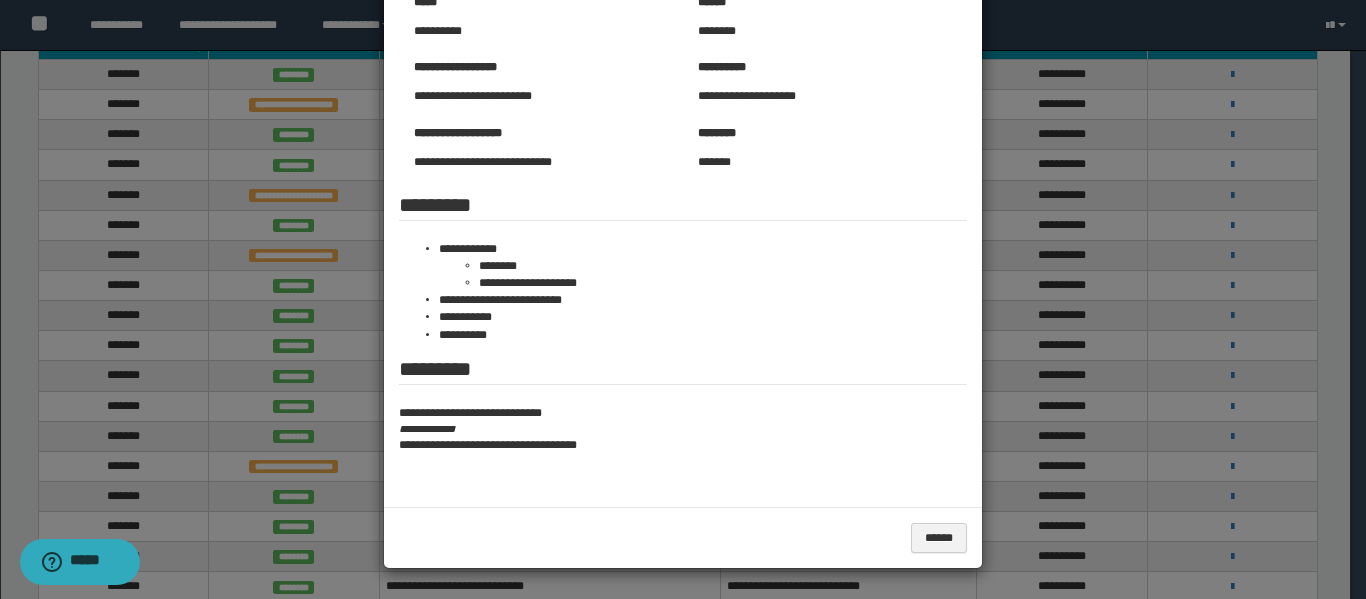 scroll, scrollTop: 0, scrollLeft: 0, axis: both 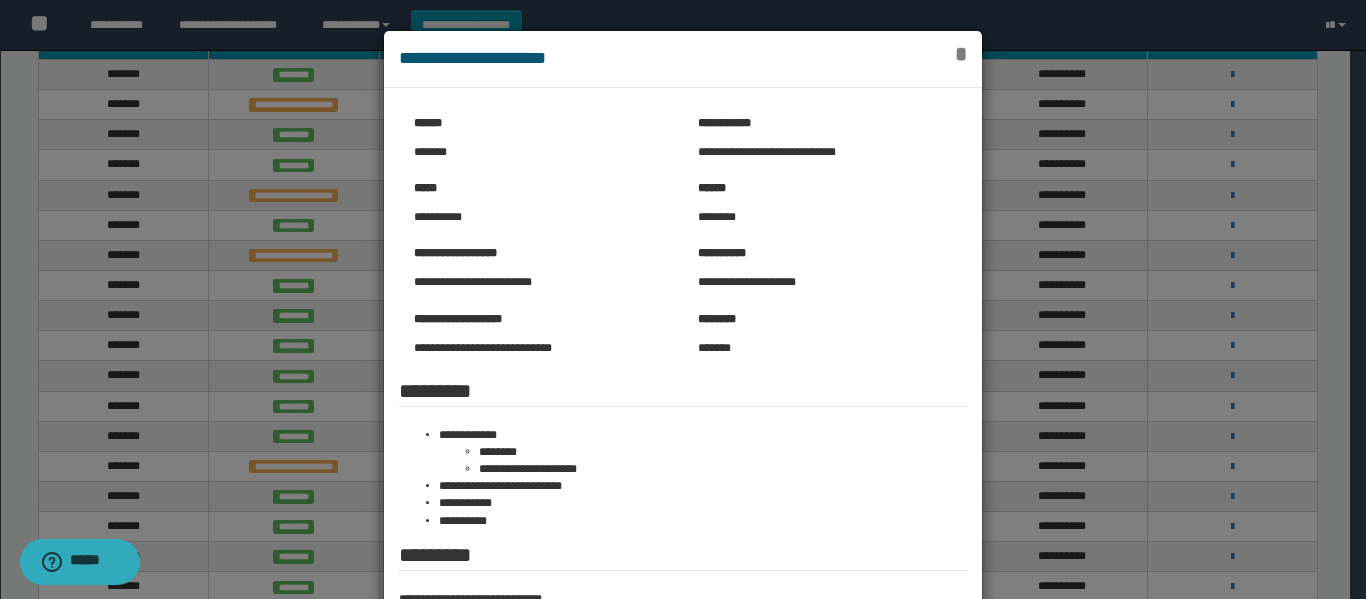 click on "*" at bounding box center [961, 54] 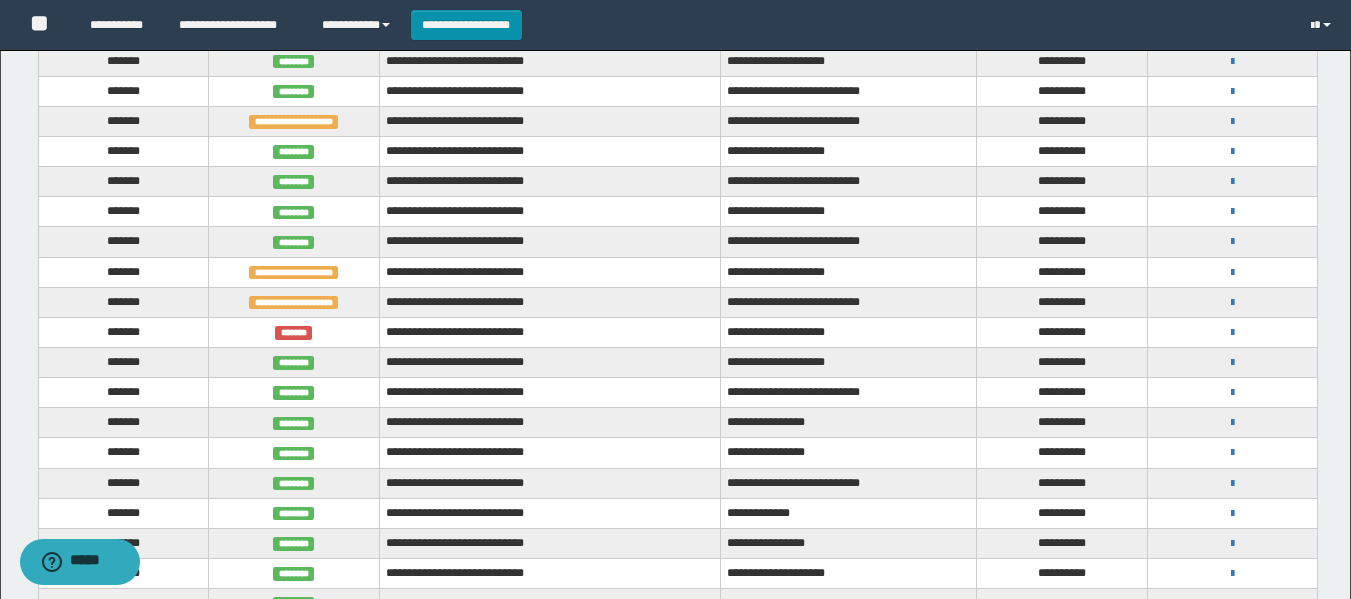 scroll, scrollTop: 1200, scrollLeft: 0, axis: vertical 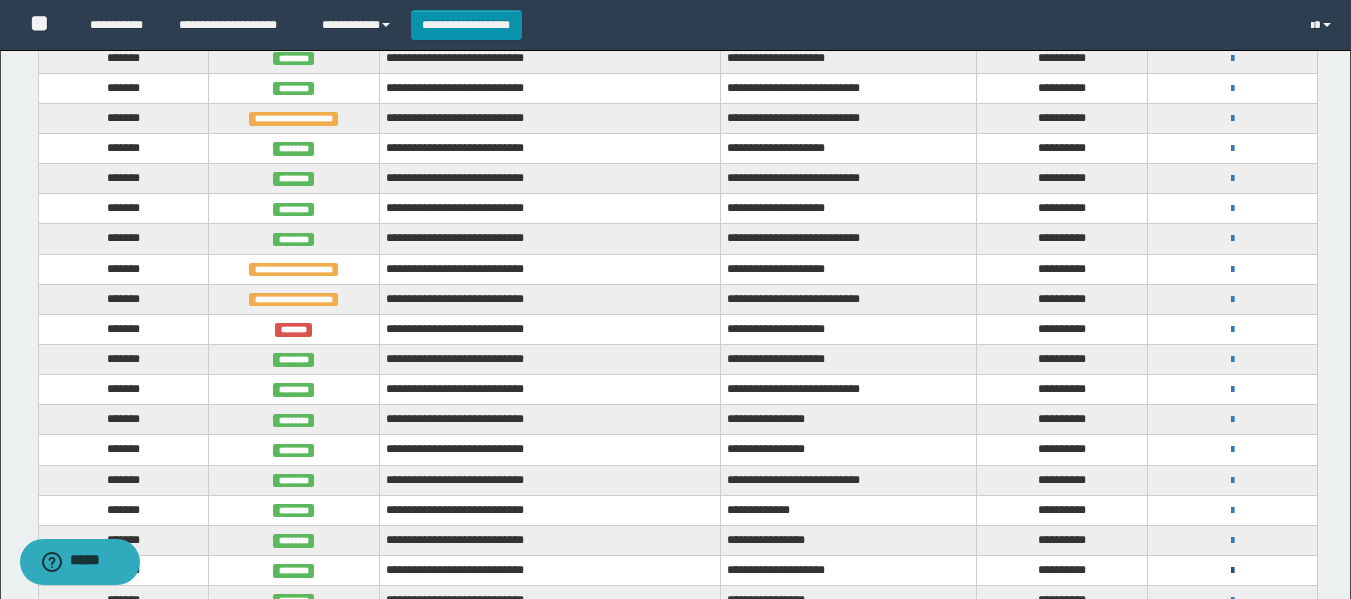click at bounding box center [1232, 571] 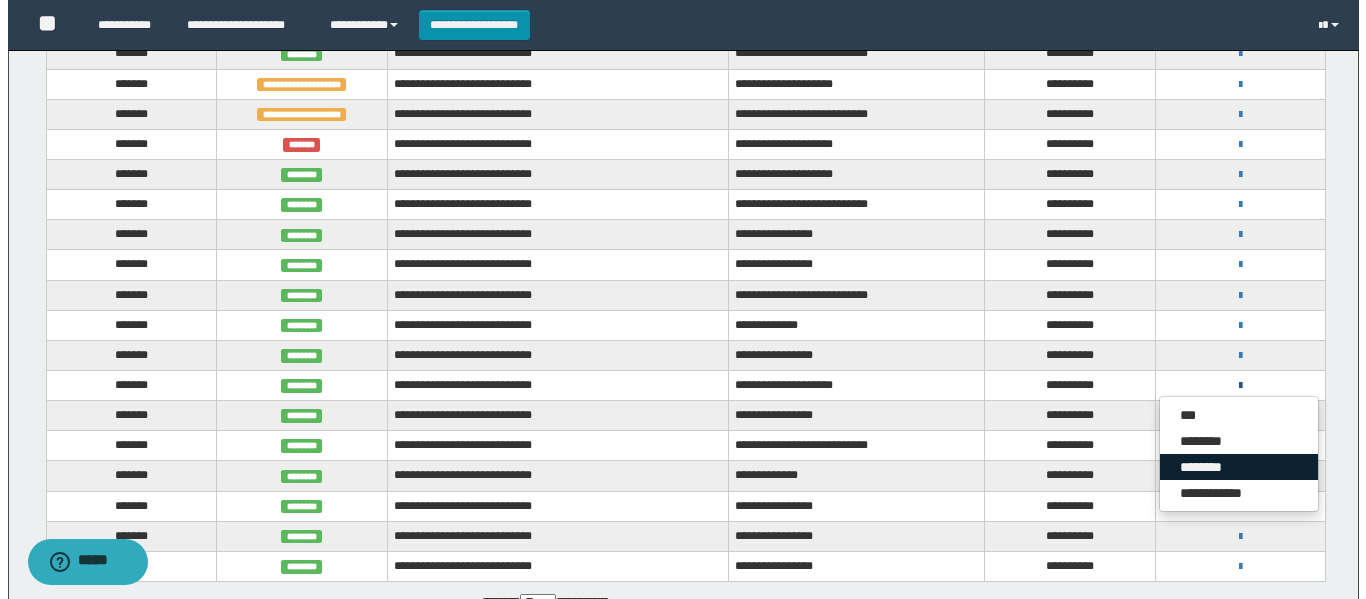 scroll, scrollTop: 1400, scrollLeft: 0, axis: vertical 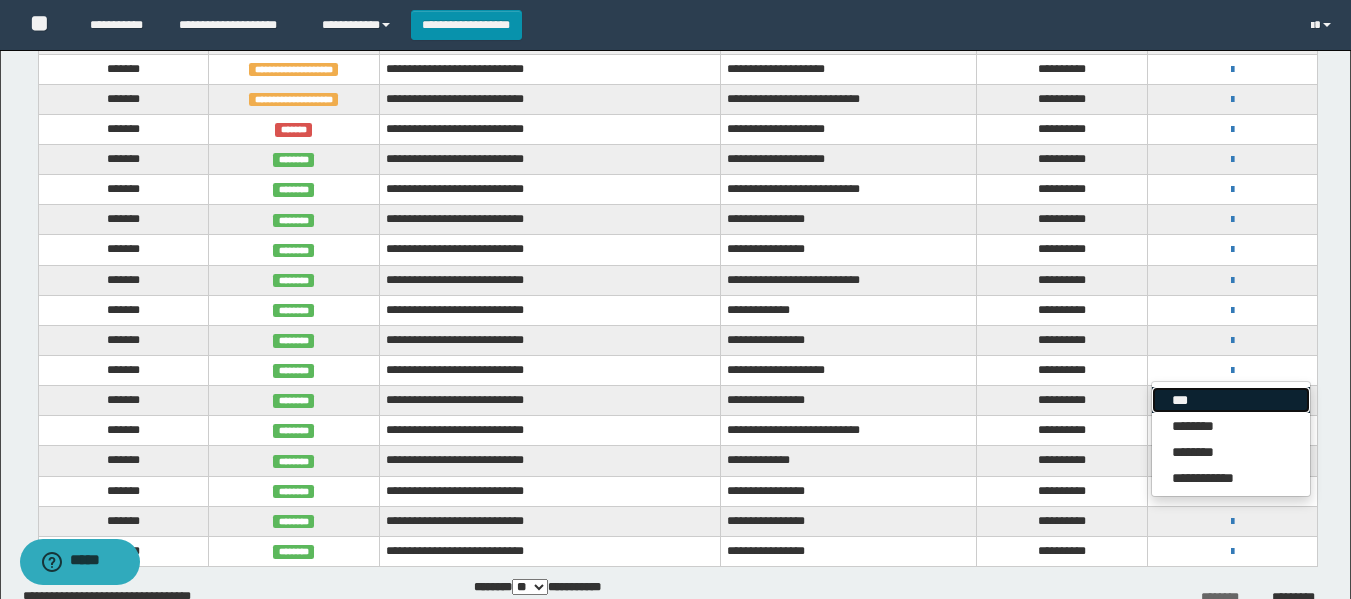 click on "***" at bounding box center [1231, 400] 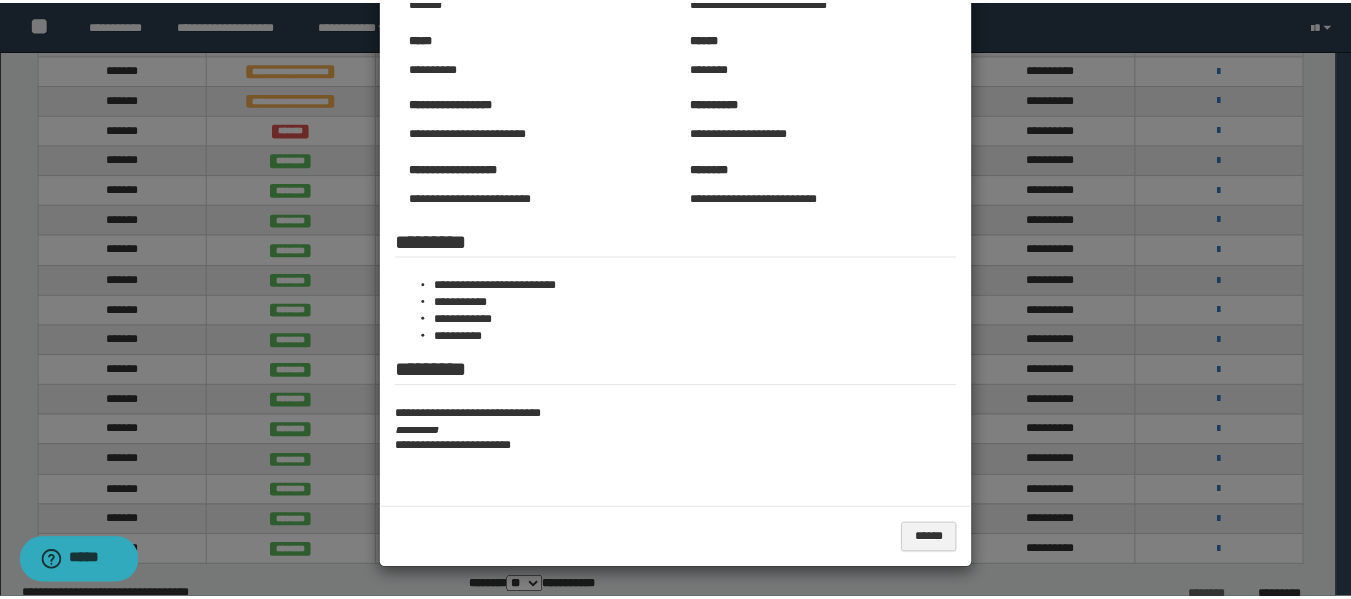 scroll, scrollTop: 151, scrollLeft: 0, axis: vertical 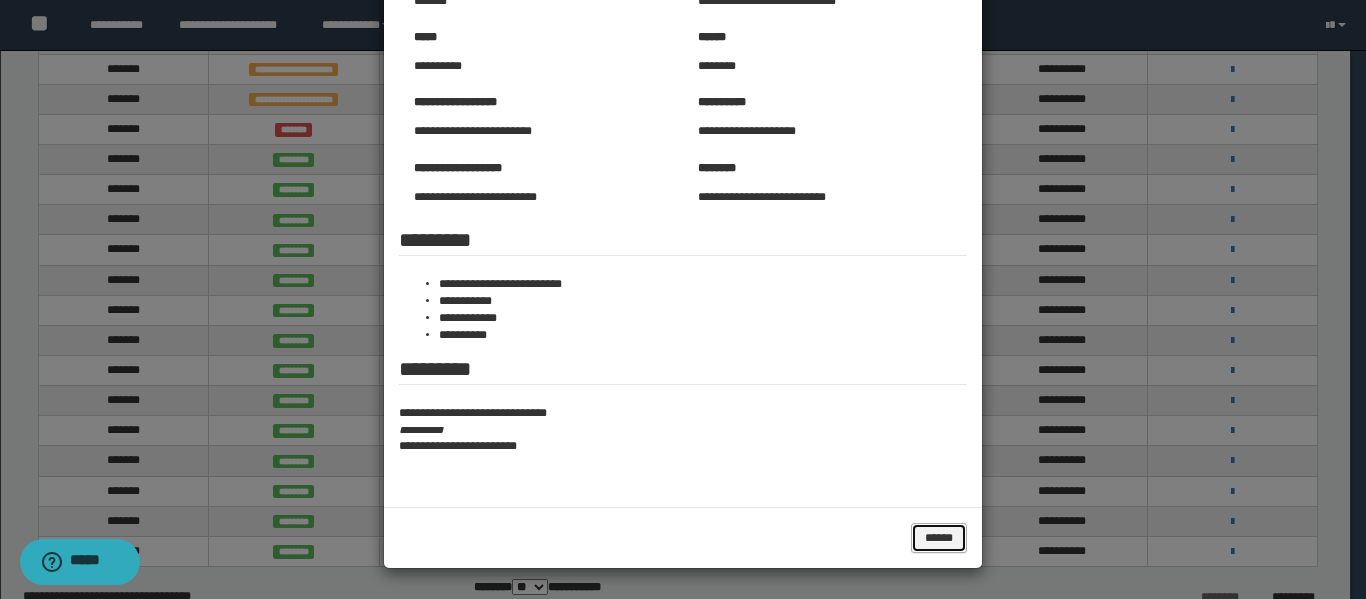 click on "******" at bounding box center [939, 538] 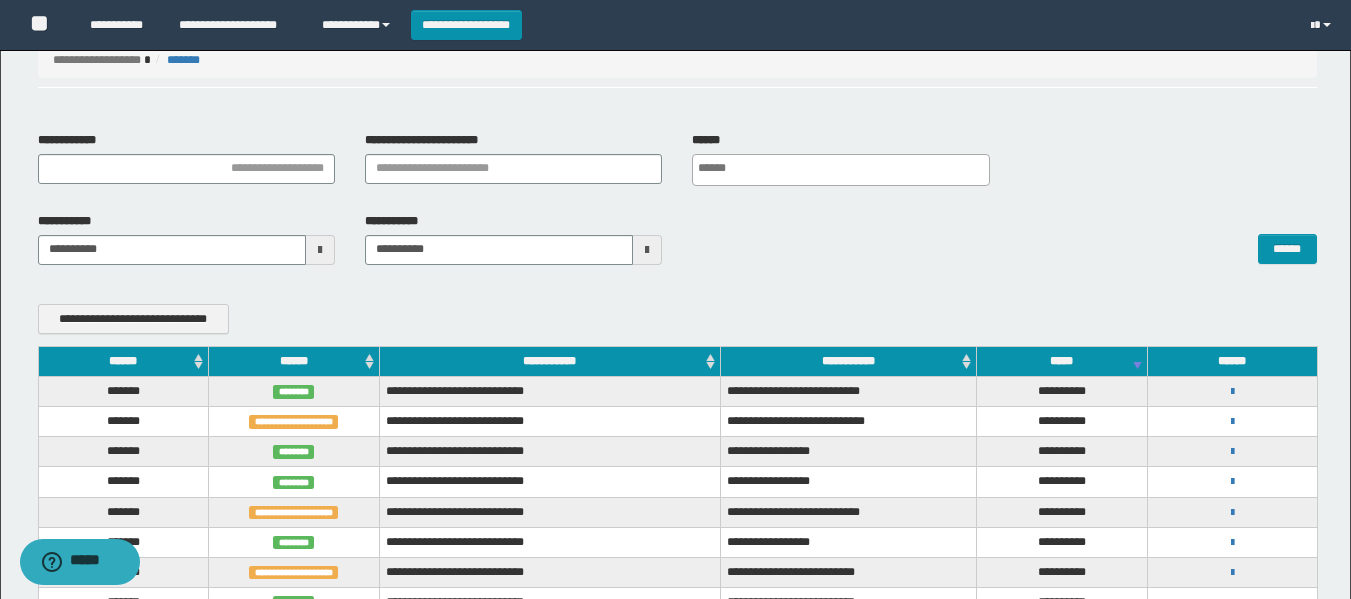 scroll, scrollTop: 0, scrollLeft: 0, axis: both 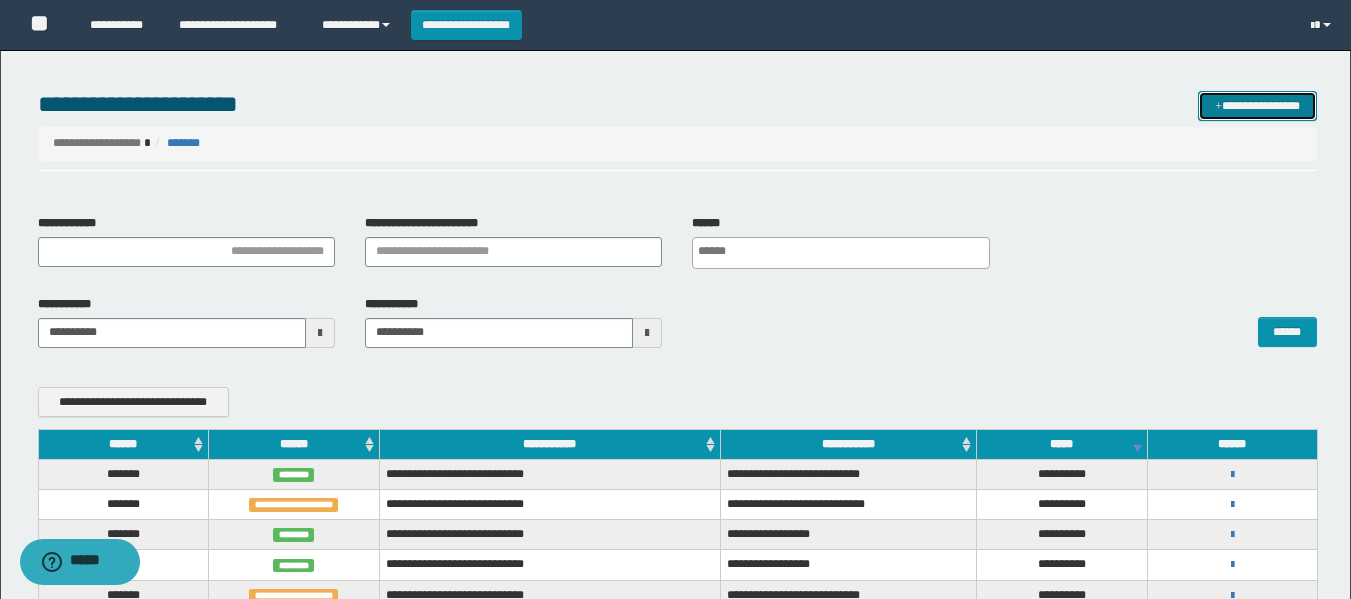 click on "**********" at bounding box center [1257, 106] 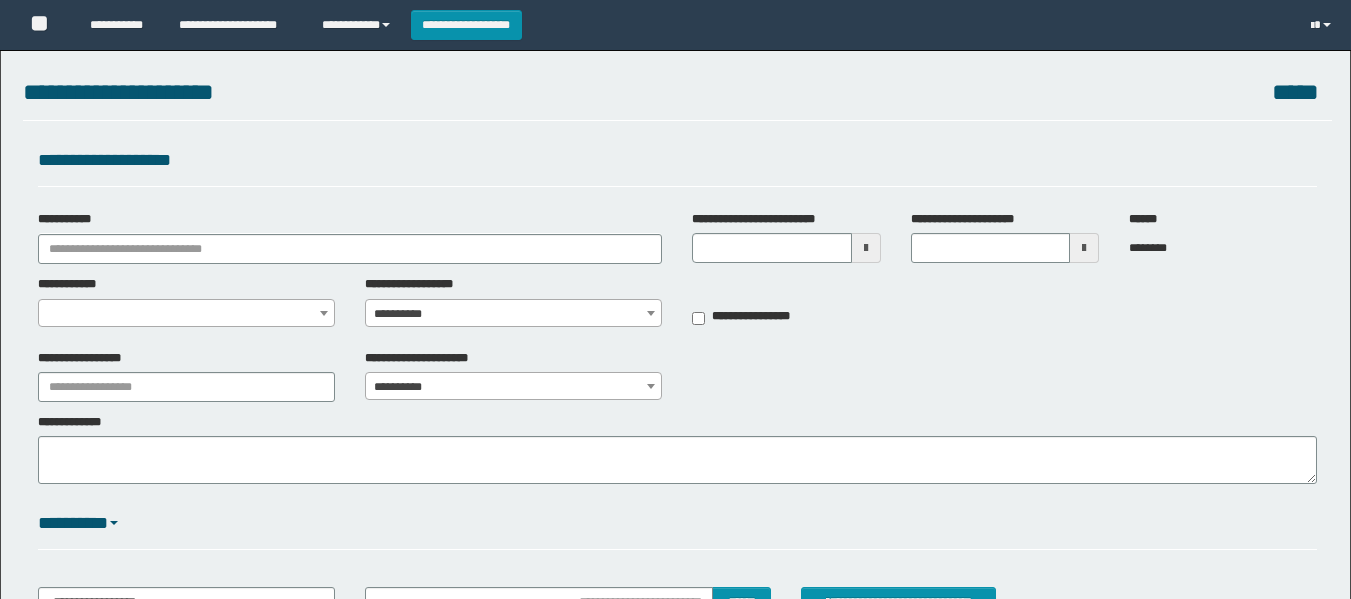 scroll, scrollTop: 0, scrollLeft: 0, axis: both 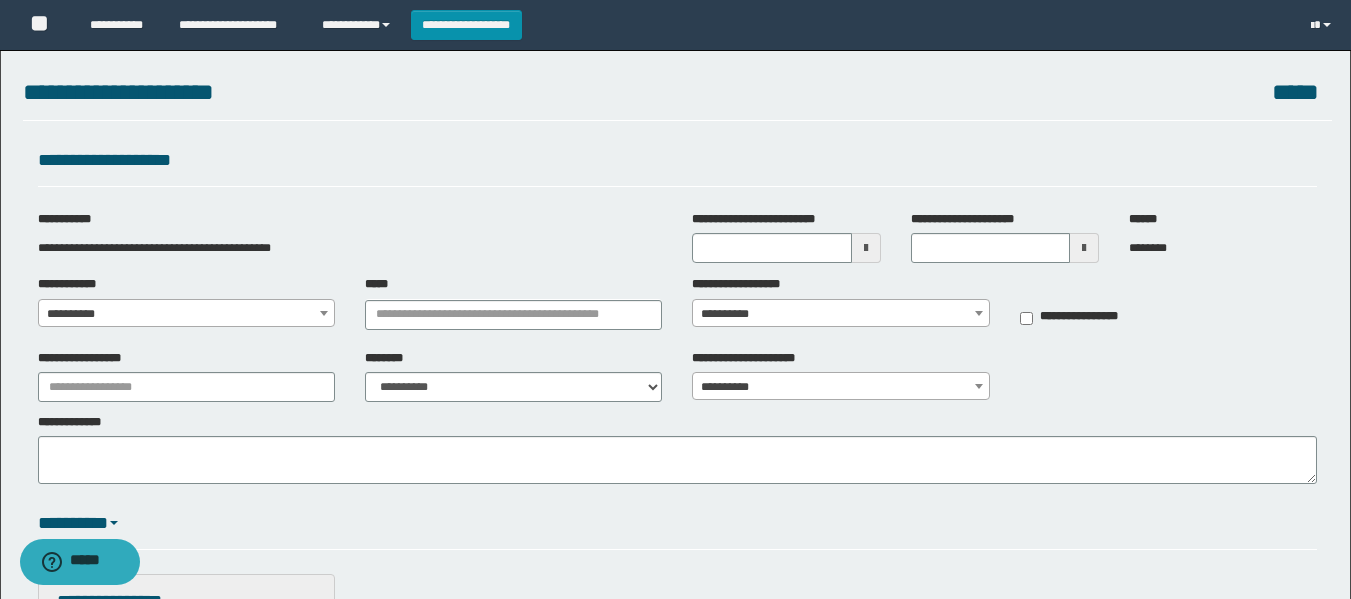 click on "**********" at bounding box center (186, 314) 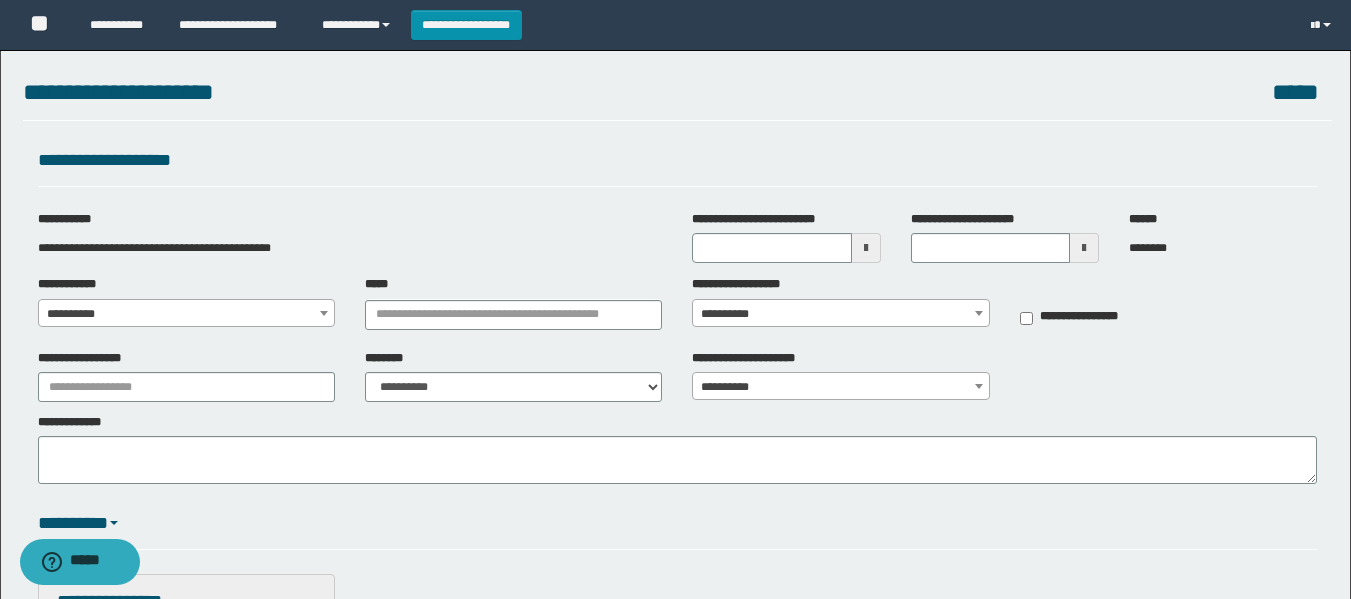click at bounding box center [866, 248] 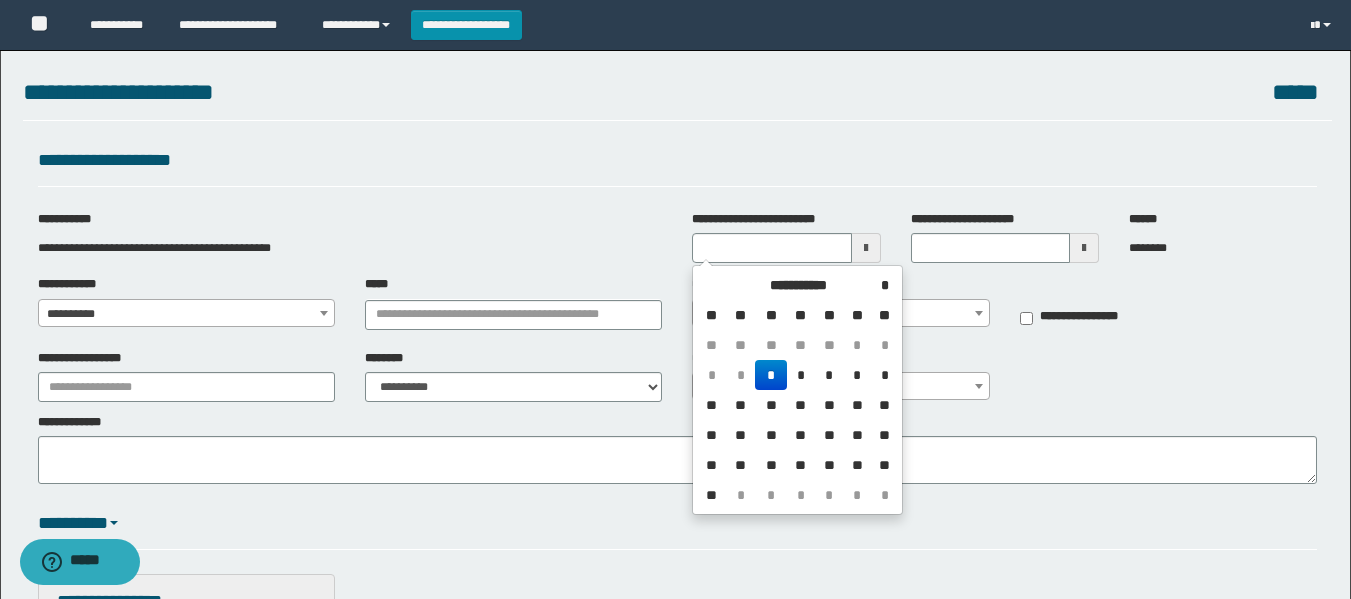 click on "*" at bounding box center [771, 375] 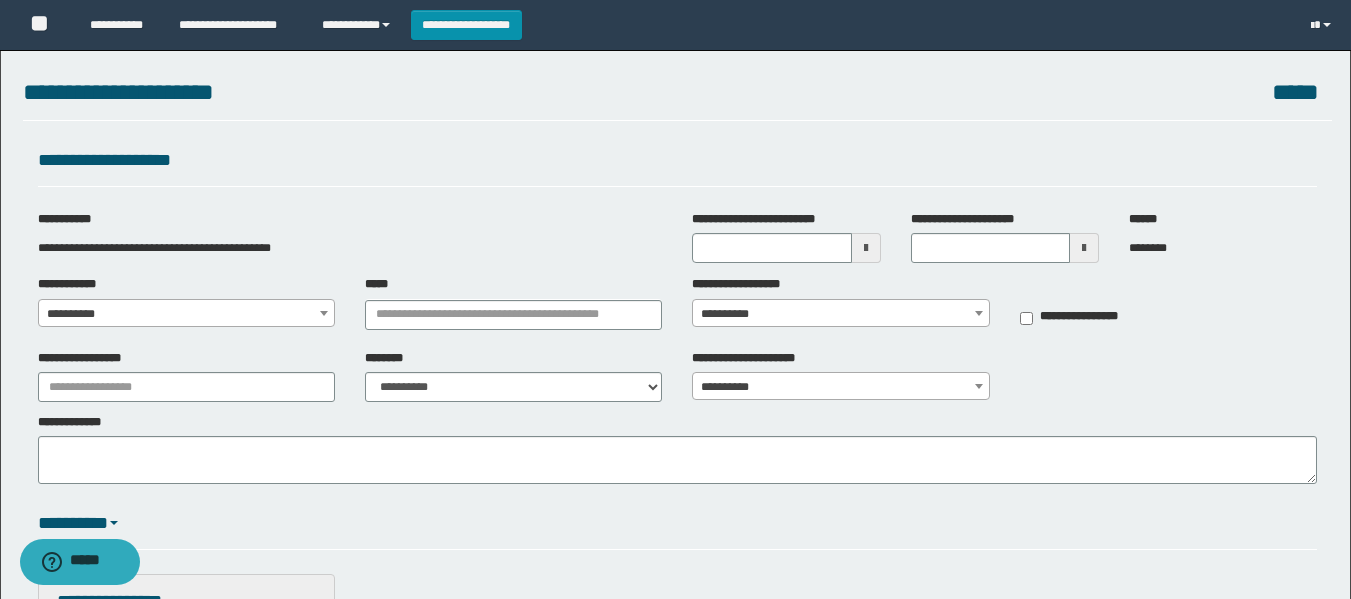 click on "**********" at bounding box center [186, 314] 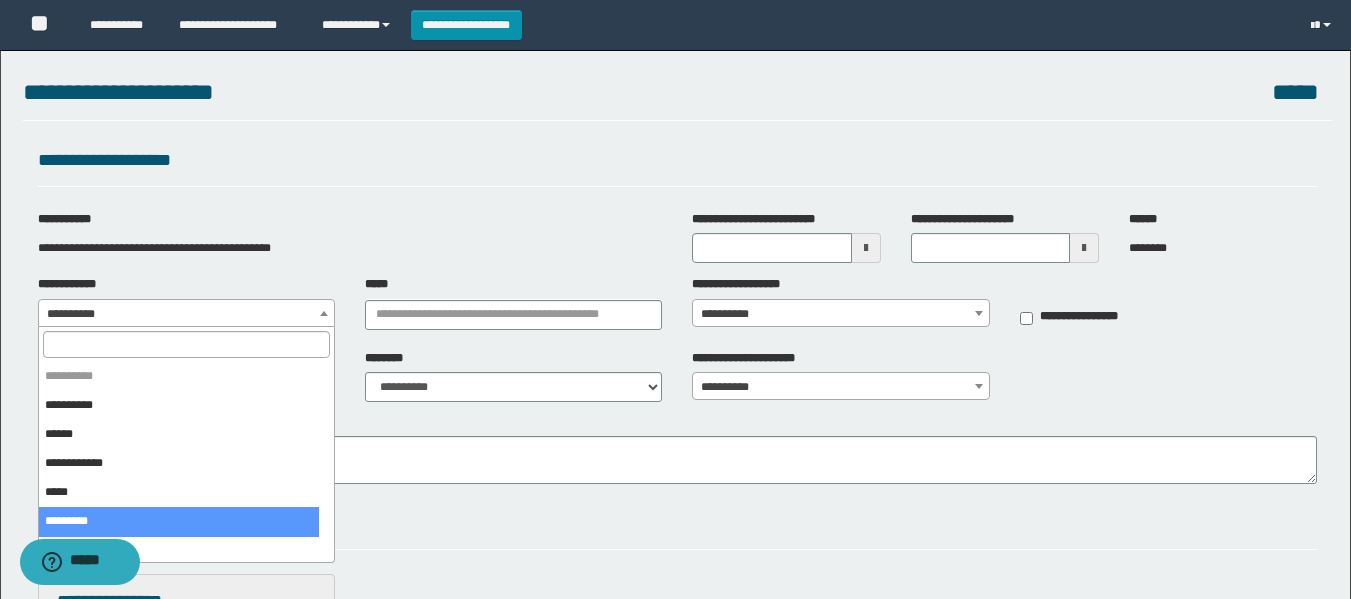 select on "*" 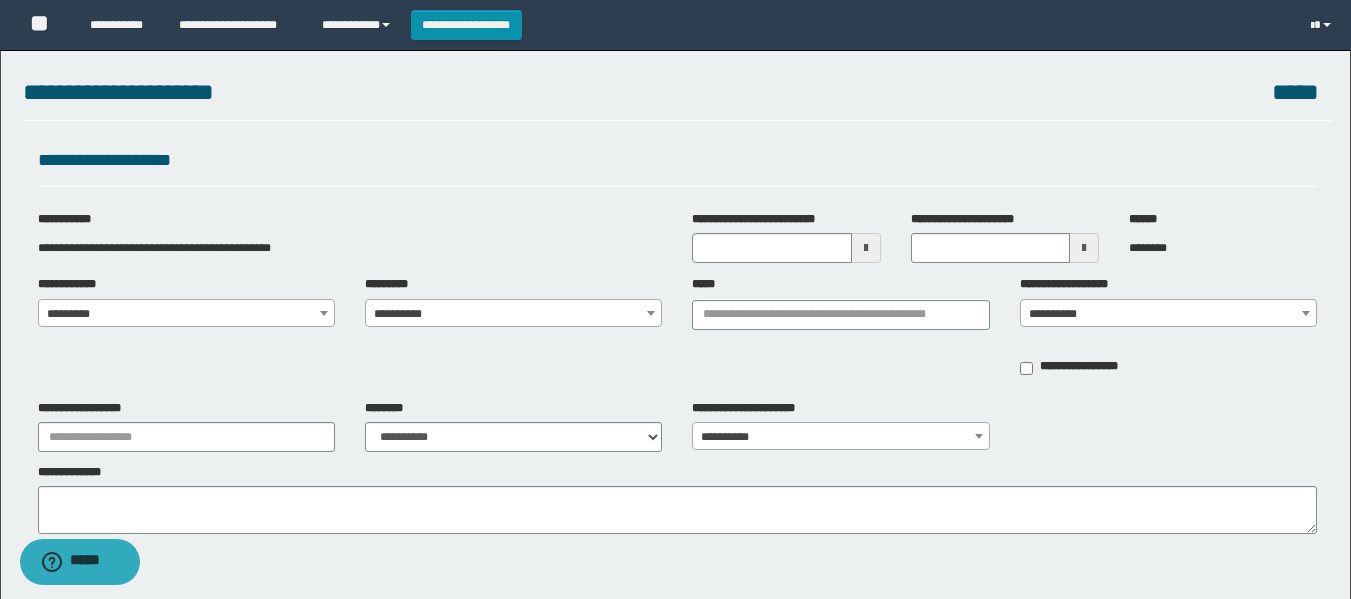 click on "**********" at bounding box center [513, 314] 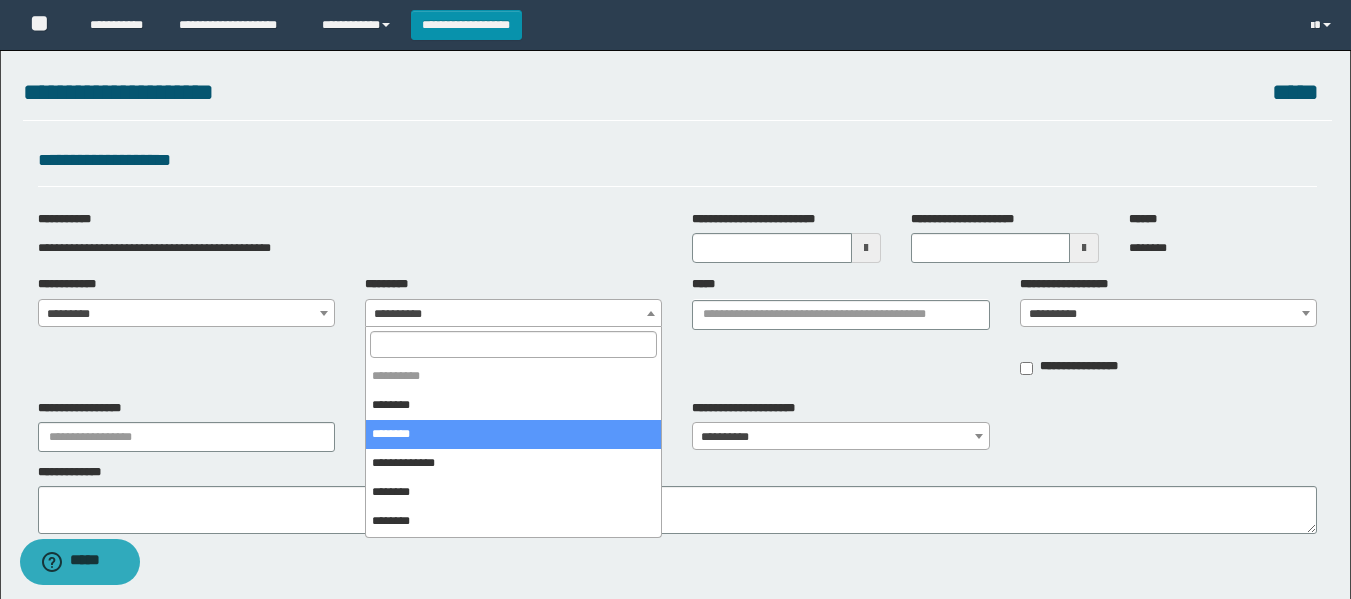 select on "*" 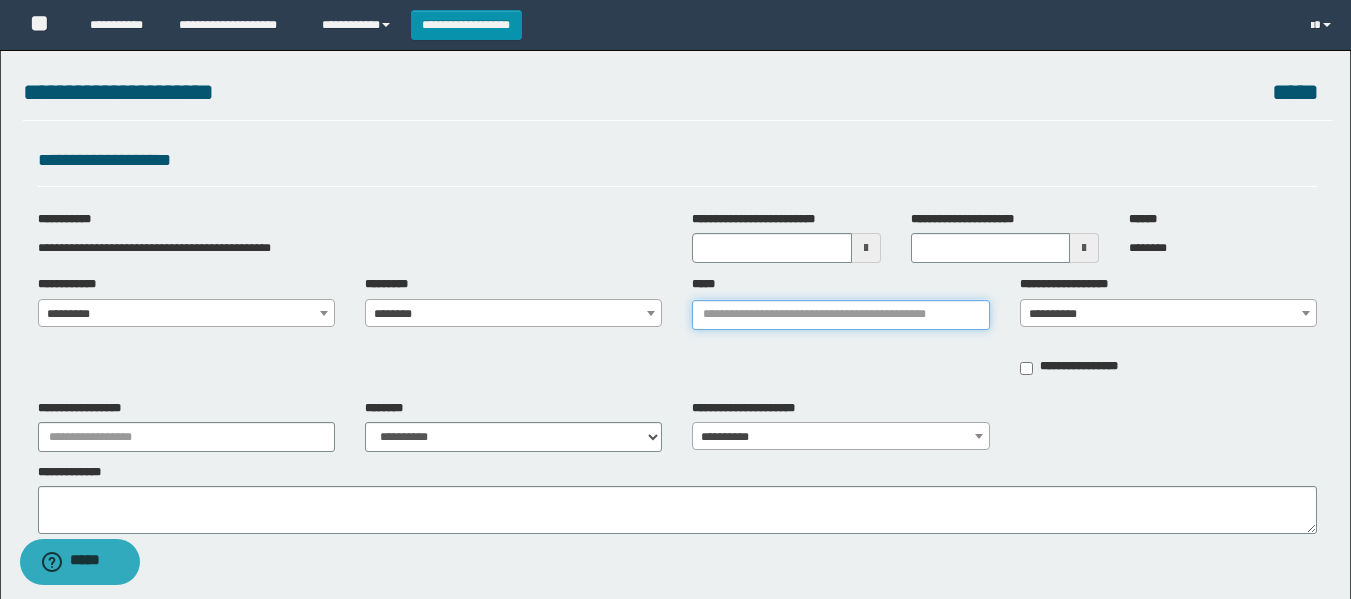 click on "*****" at bounding box center [840, 315] 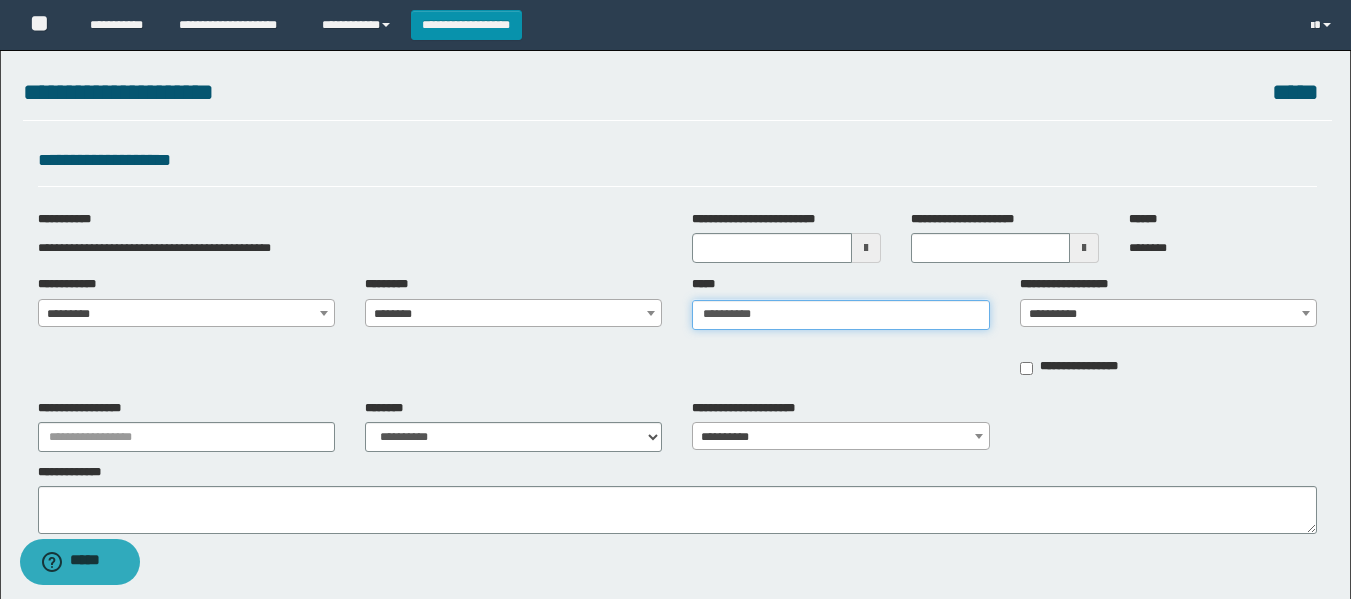 type on "**********" 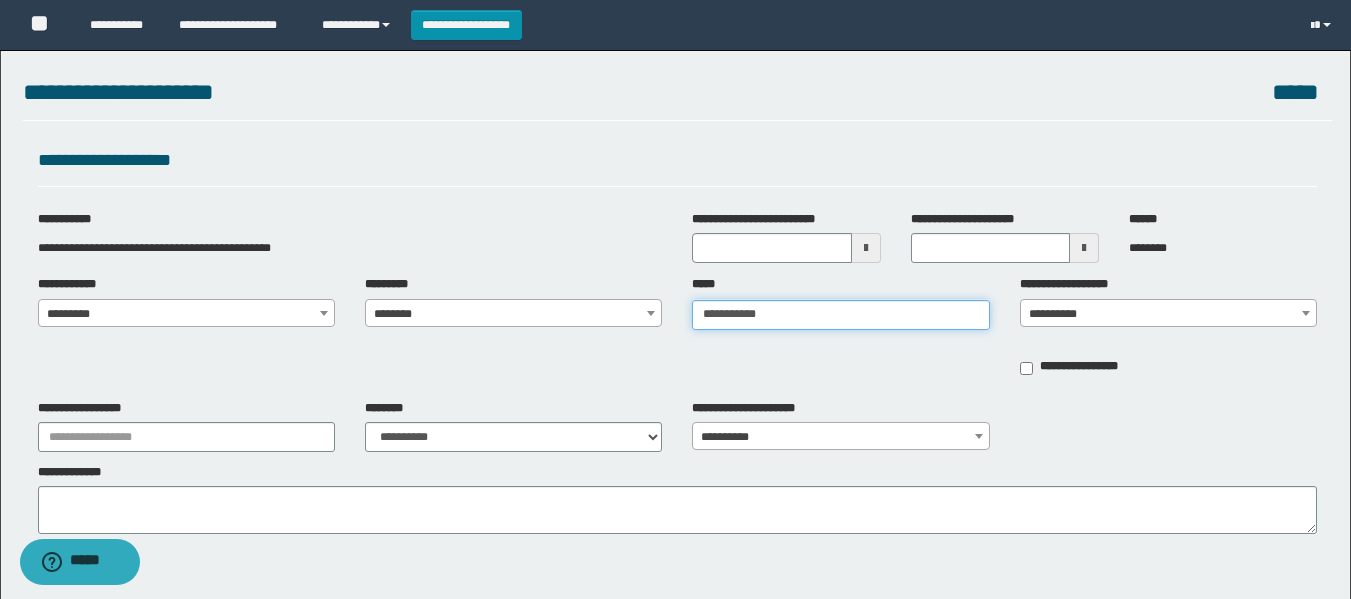 type on "**********" 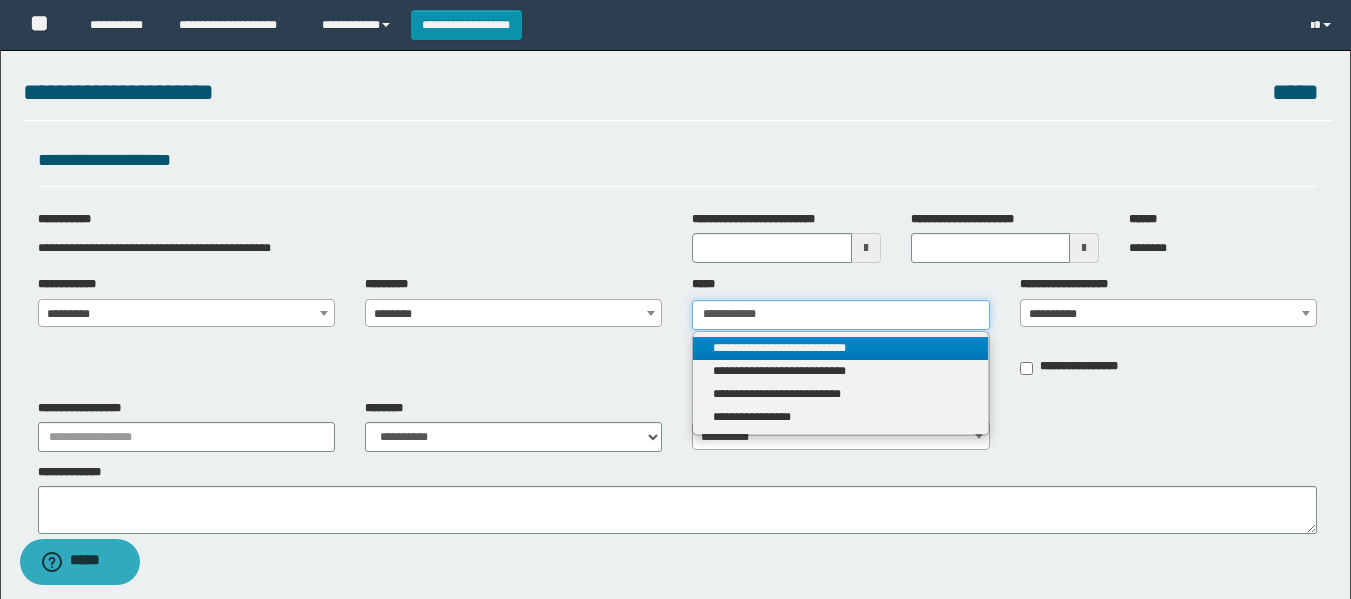 type on "**********" 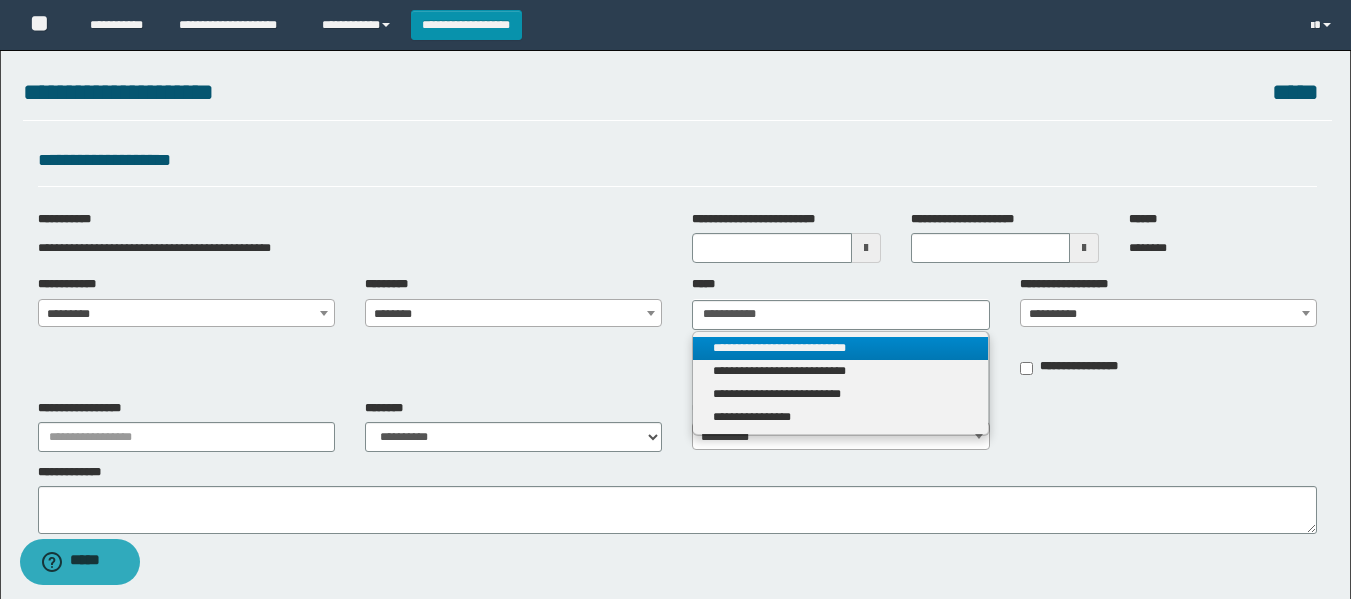 type 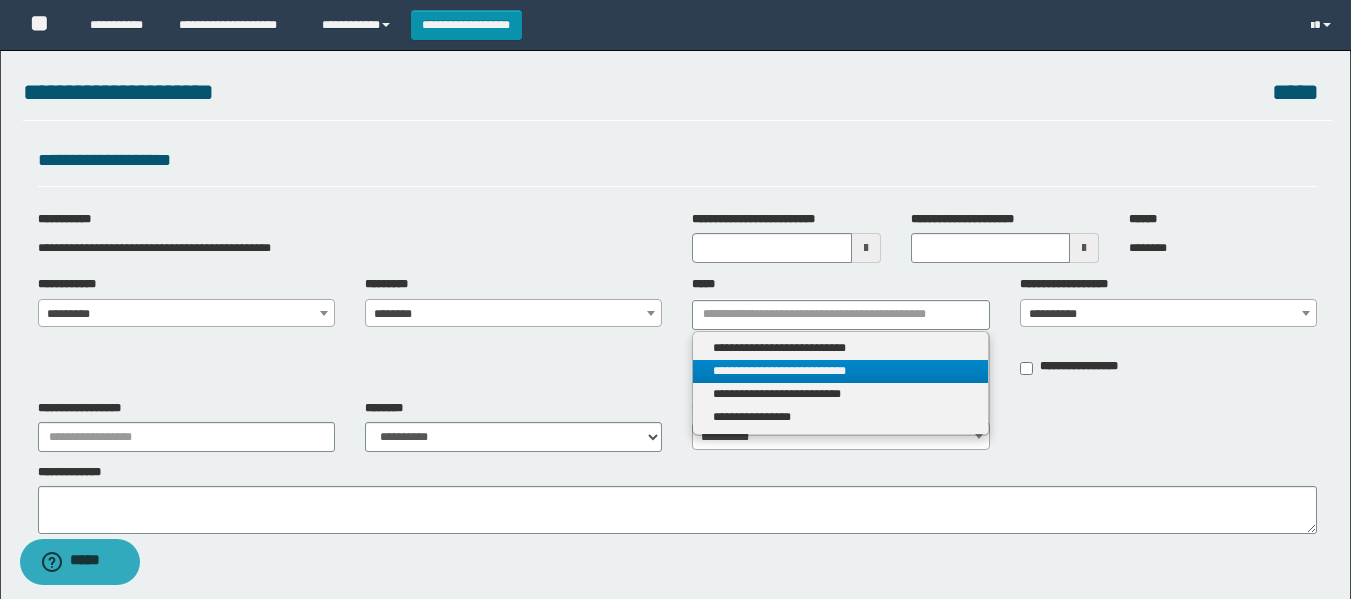 click on "**********" at bounding box center [840, 371] 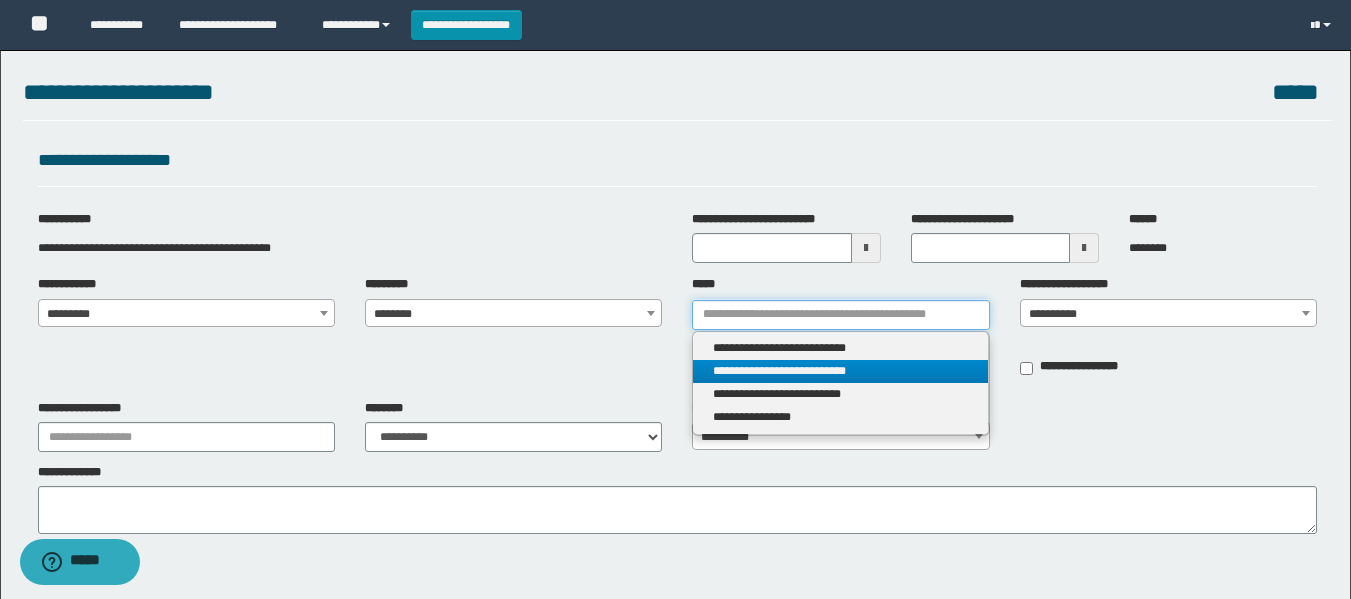 type 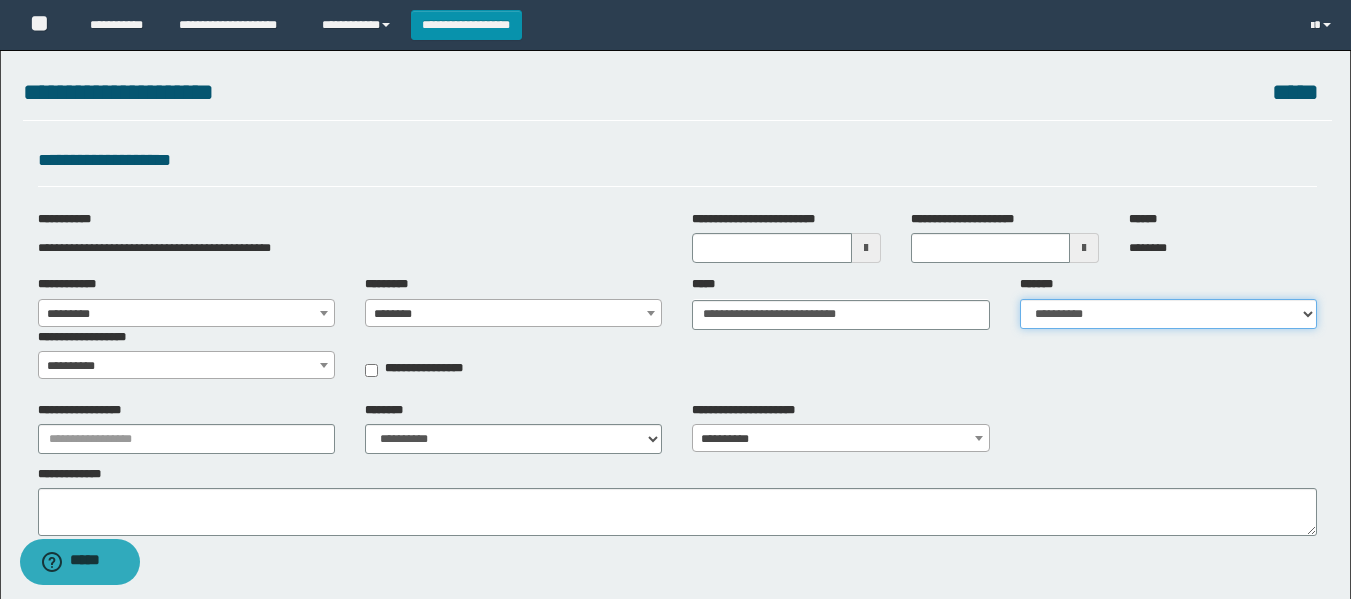 click on "**********" at bounding box center [1168, 314] 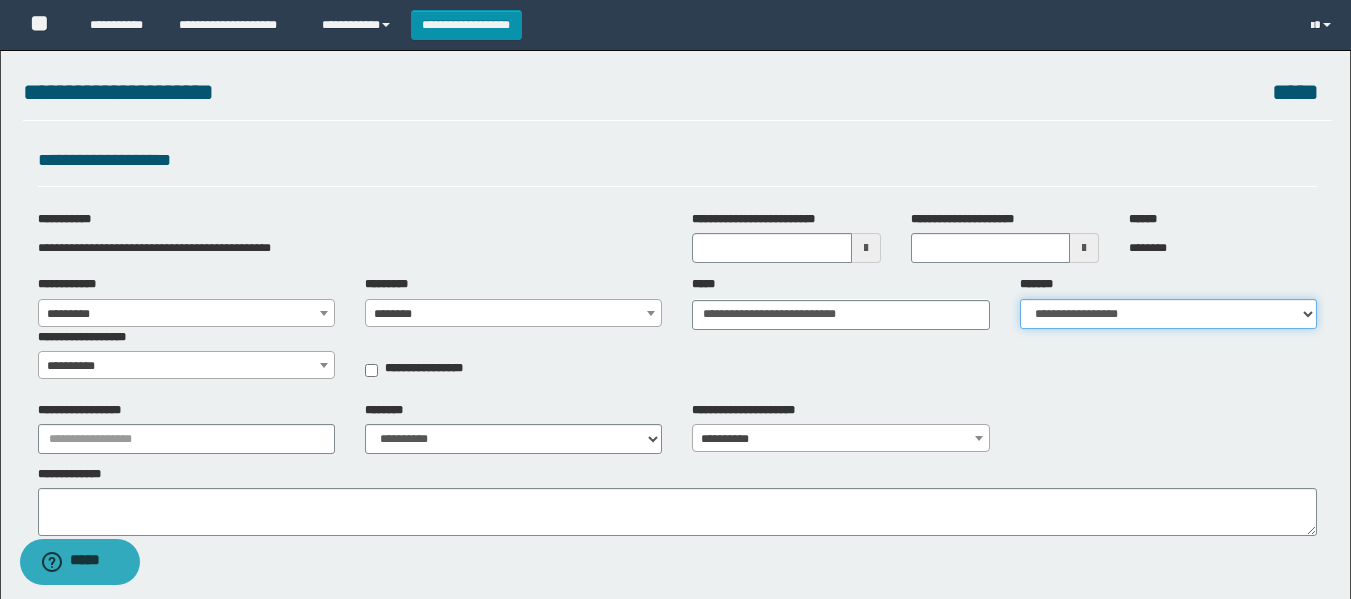 click on "**********" at bounding box center (1168, 314) 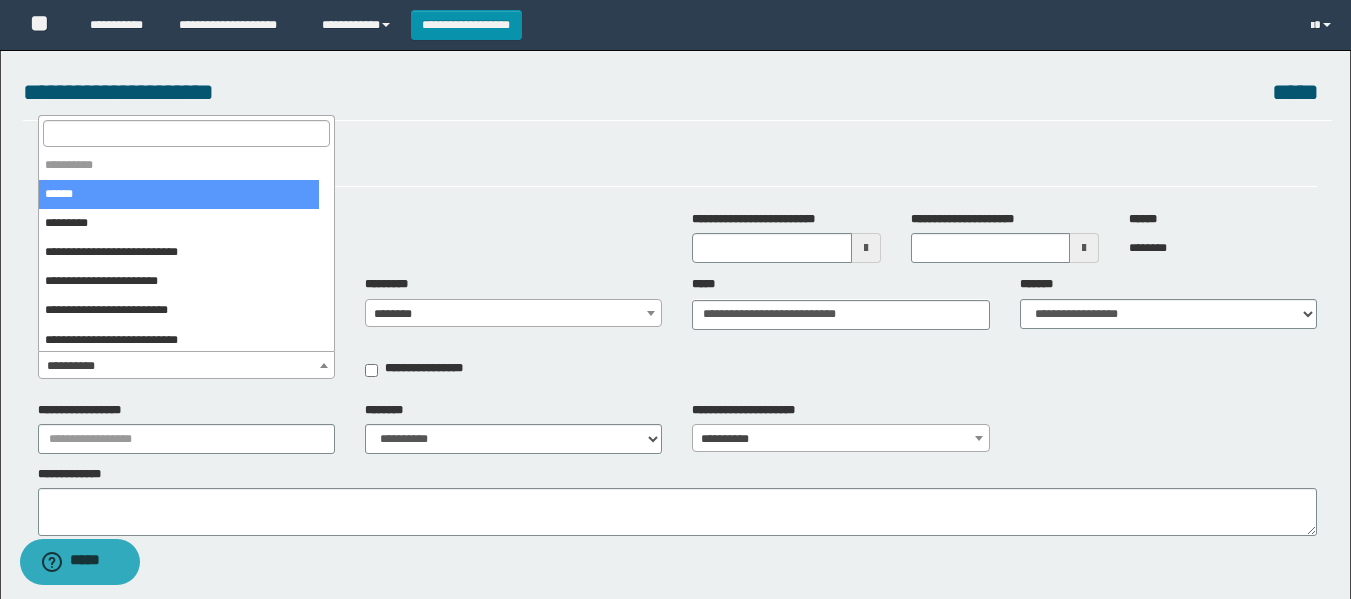 click on "**********" at bounding box center [186, 366] 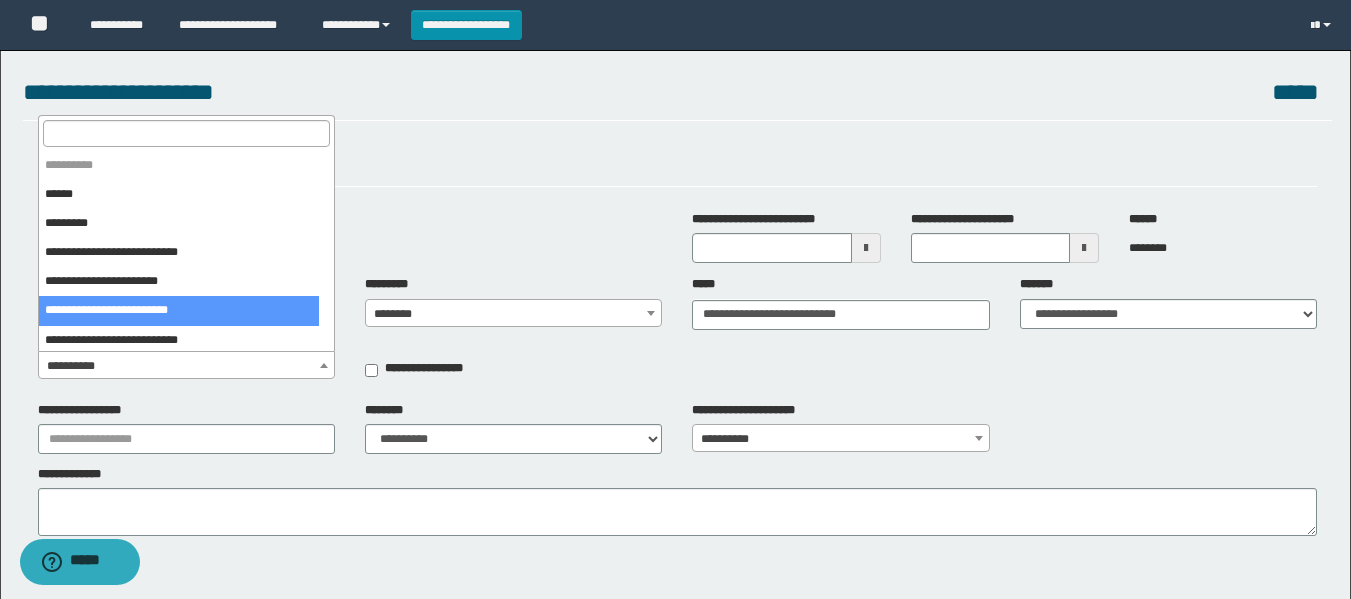 select on "****" 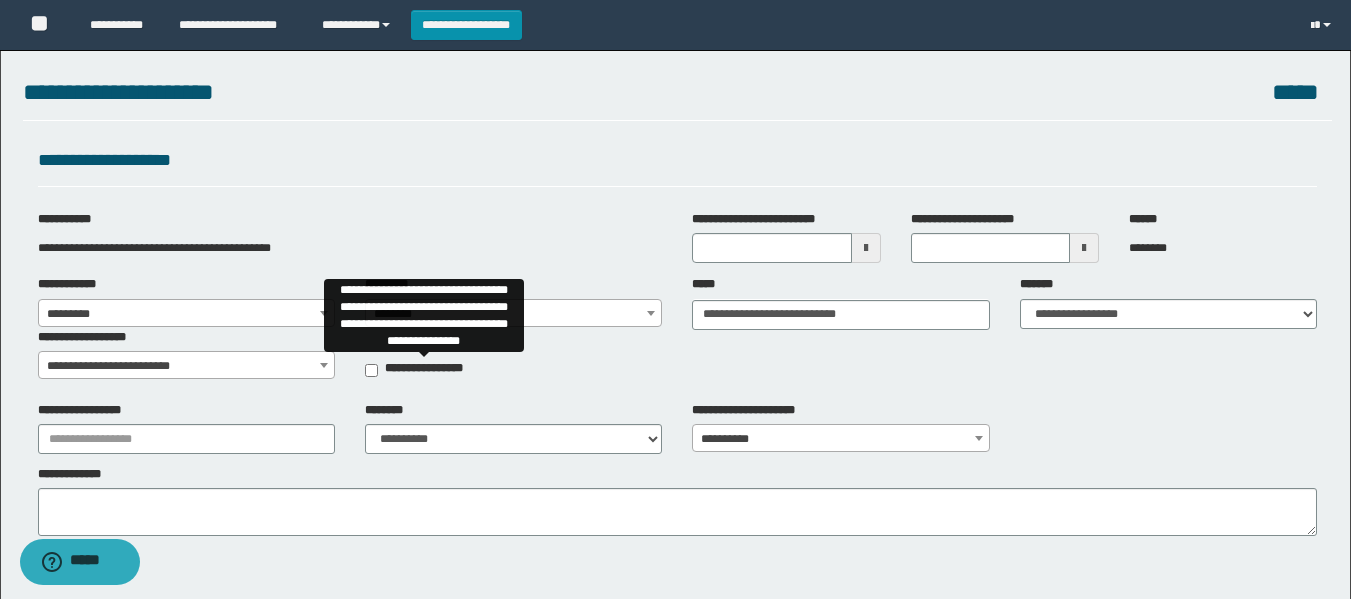 click on "**********" at bounding box center (423, 370) 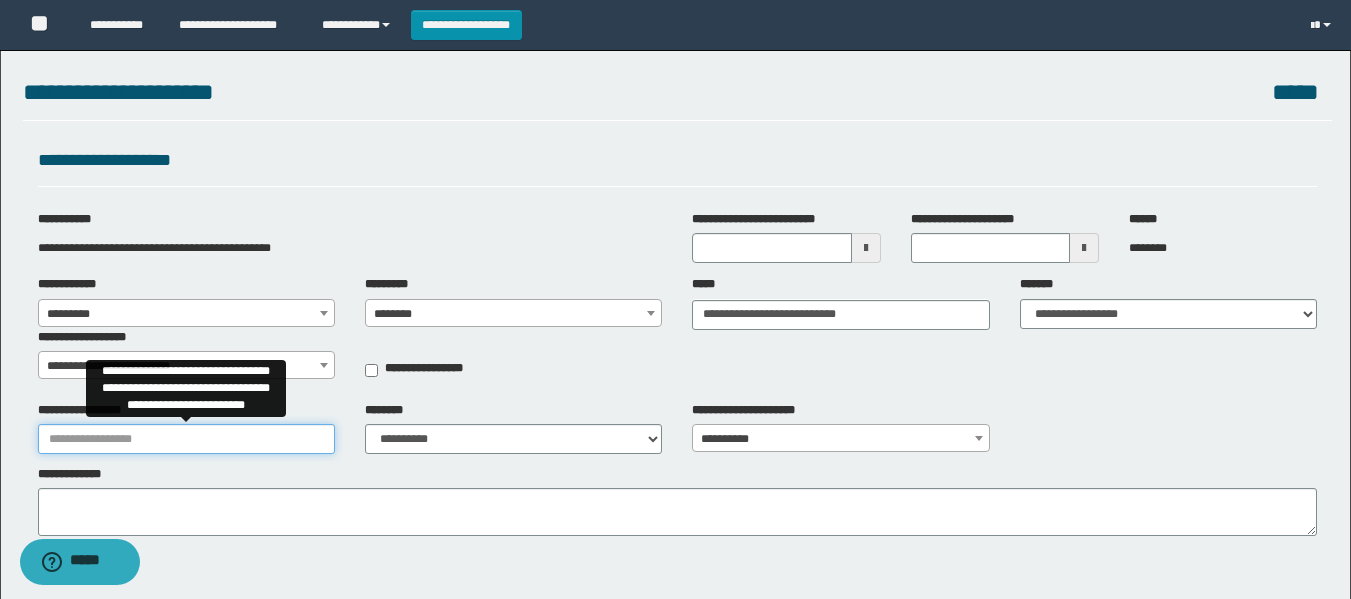 click on "**********" at bounding box center (186, 439) 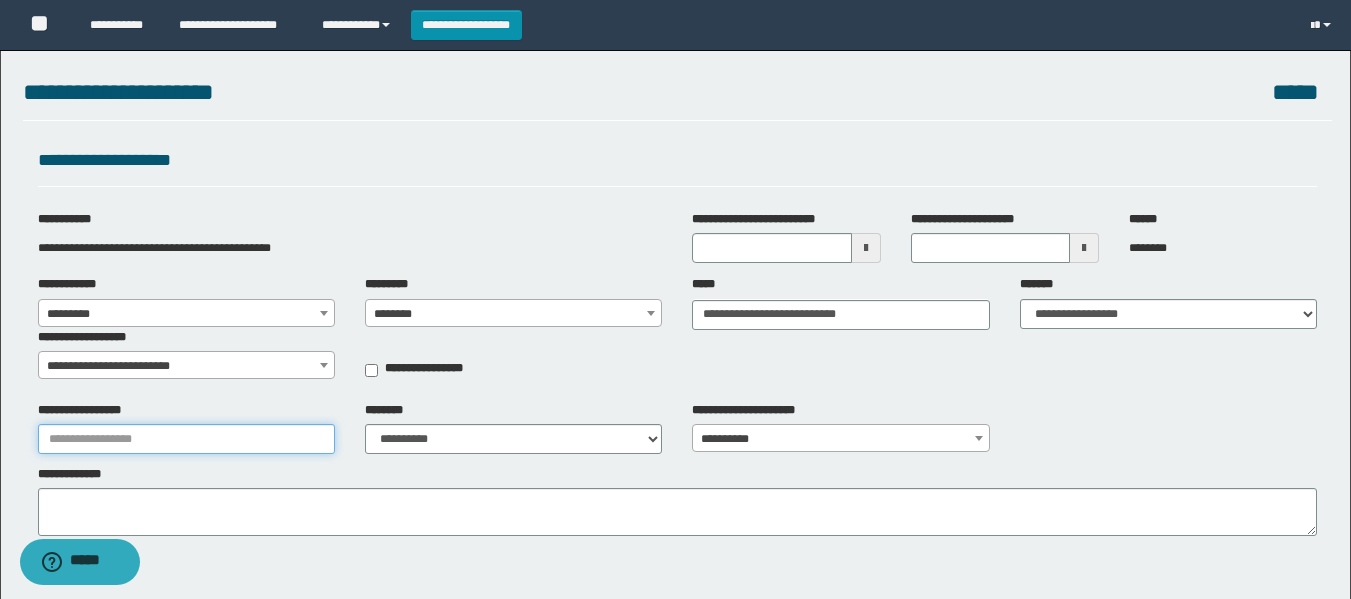 type on "**********" 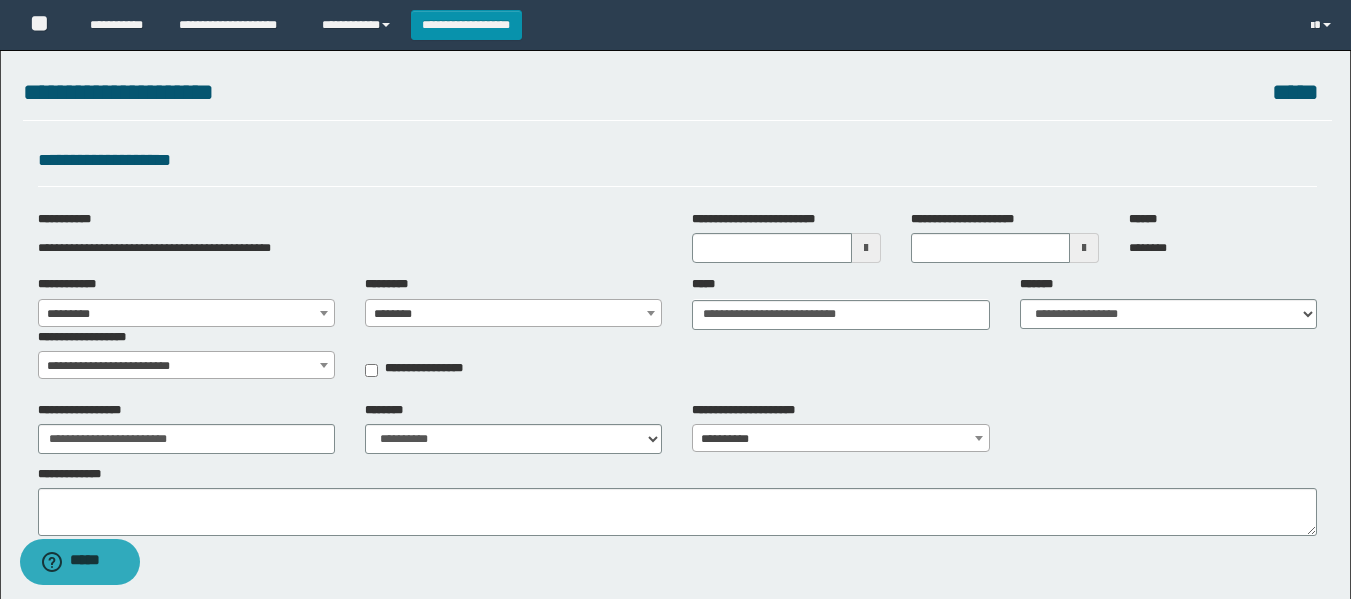click on "**********" at bounding box center [513, 428] 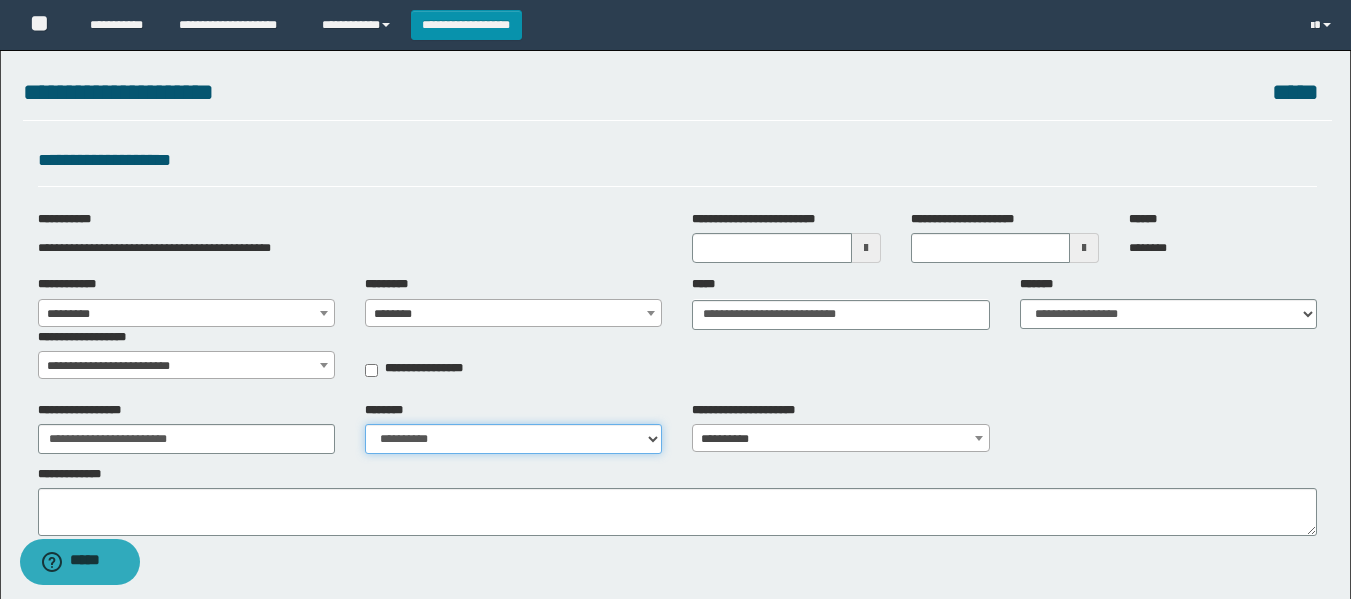 click on "**********" at bounding box center (513, 439) 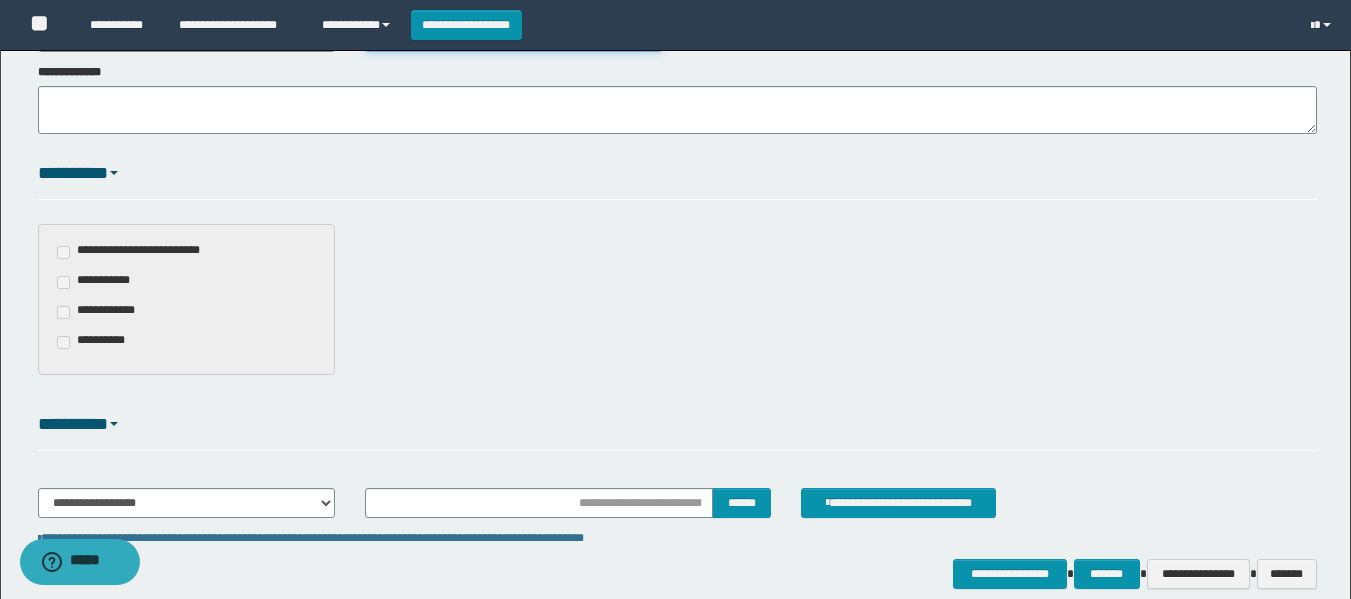 scroll, scrollTop: 498, scrollLeft: 0, axis: vertical 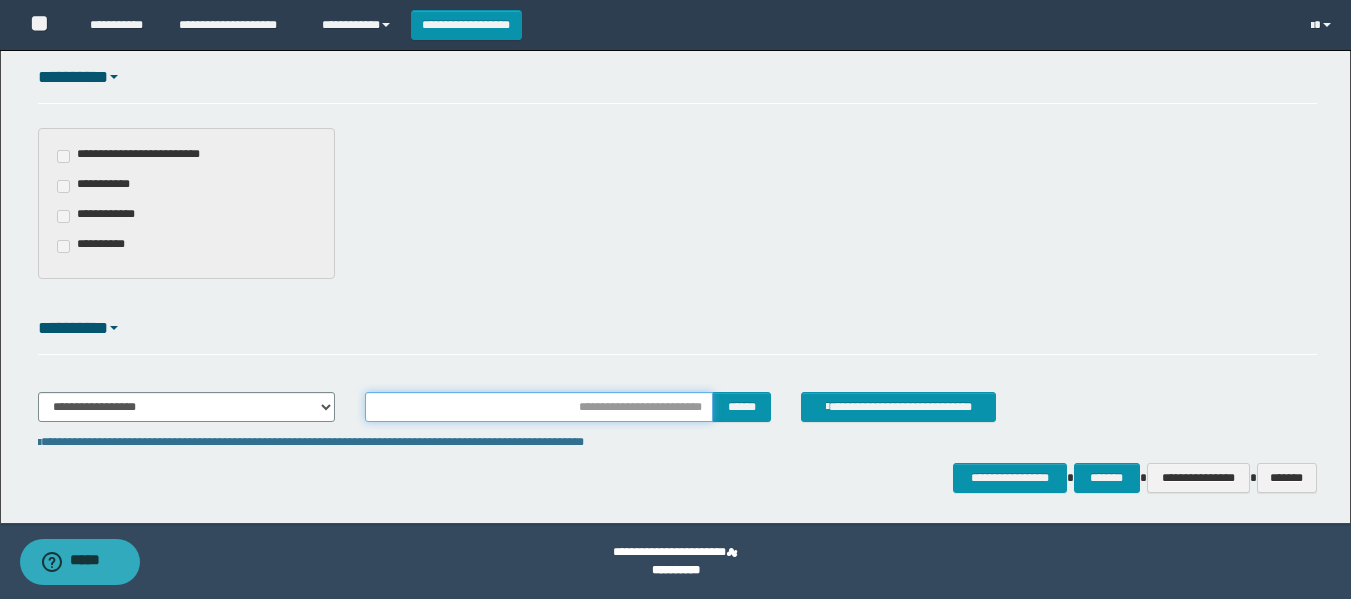click at bounding box center [539, 407] 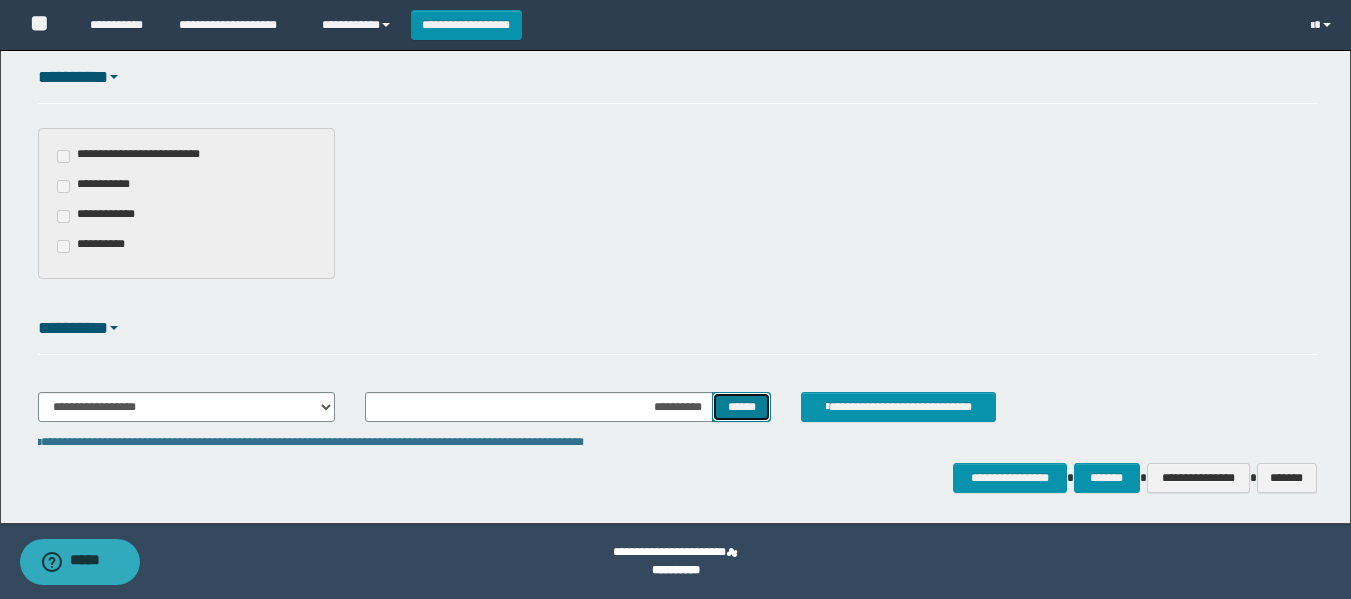 click on "******" at bounding box center (741, 407) 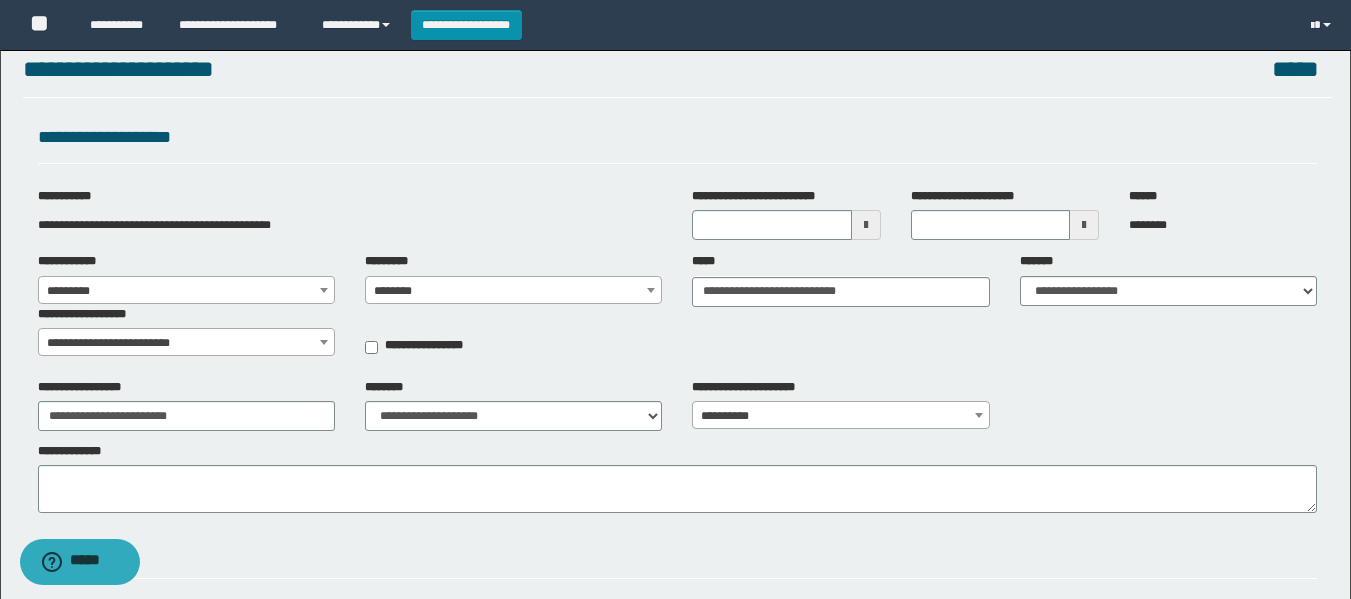 scroll, scrollTop: 0, scrollLeft: 0, axis: both 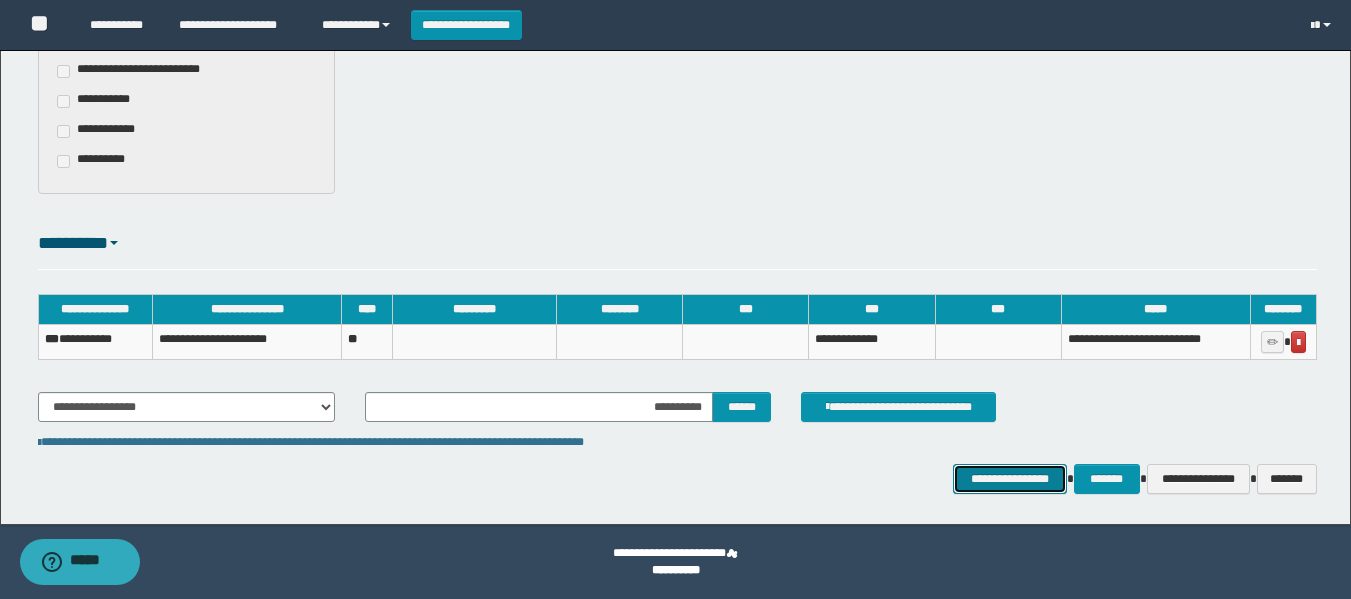 click on "**********" at bounding box center [1009, 479] 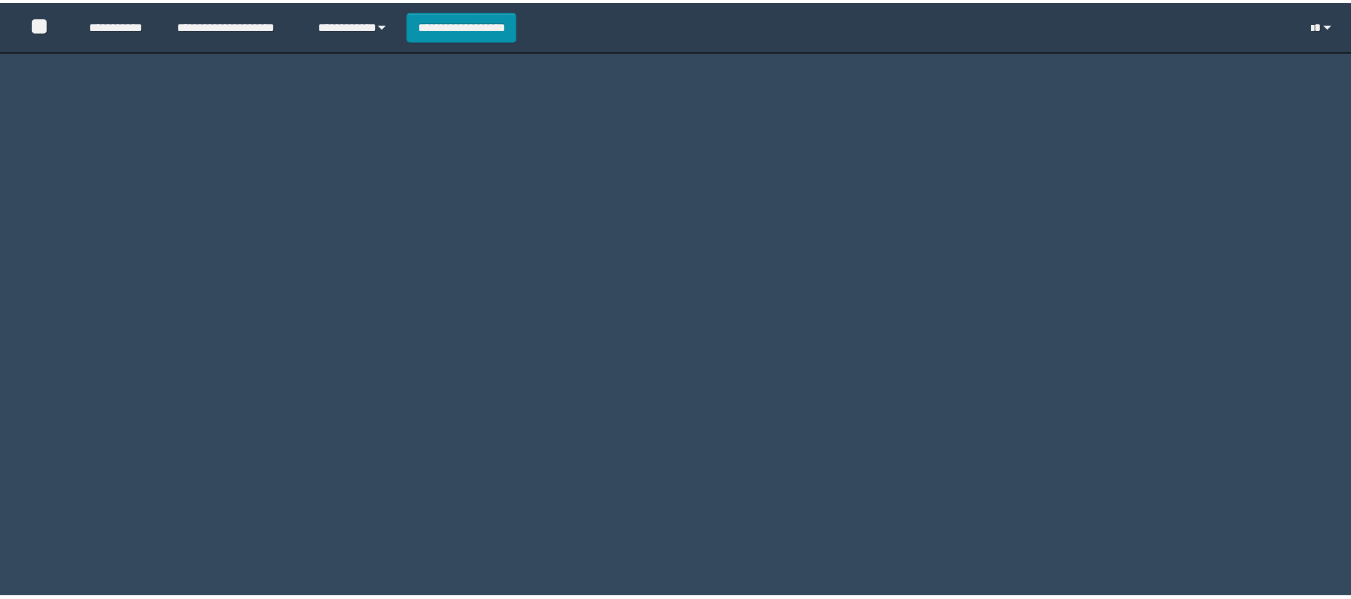scroll, scrollTop: 0, scrollLeft: 0, axis: both 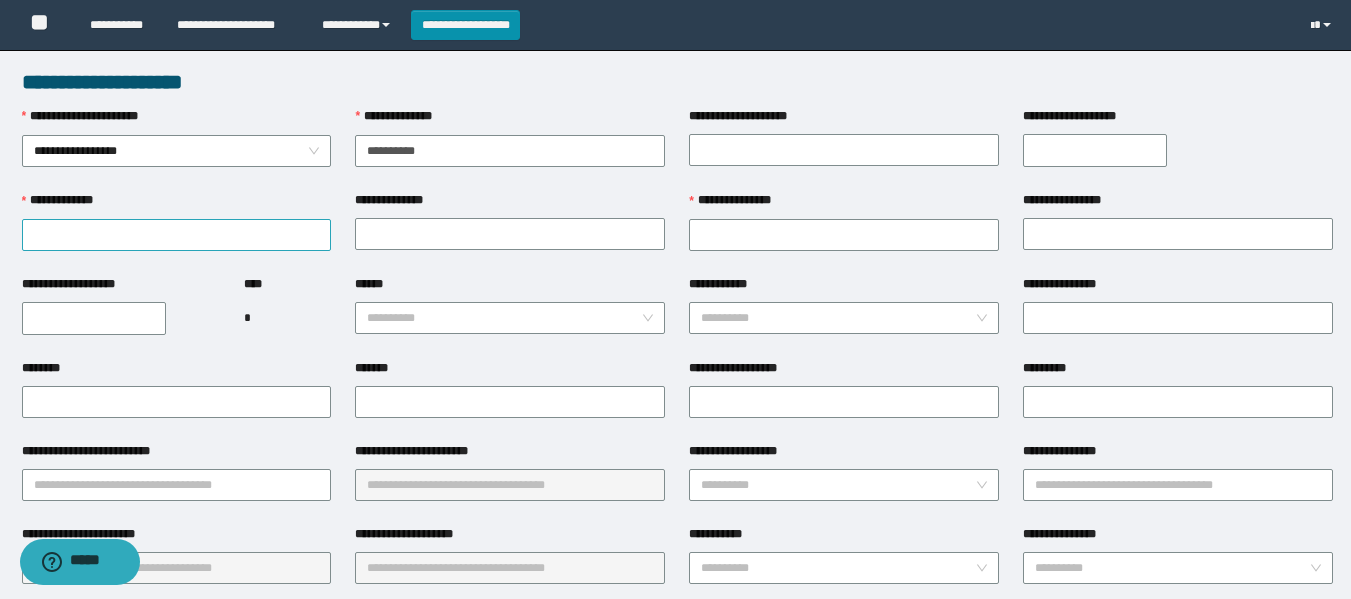 type on "**********" 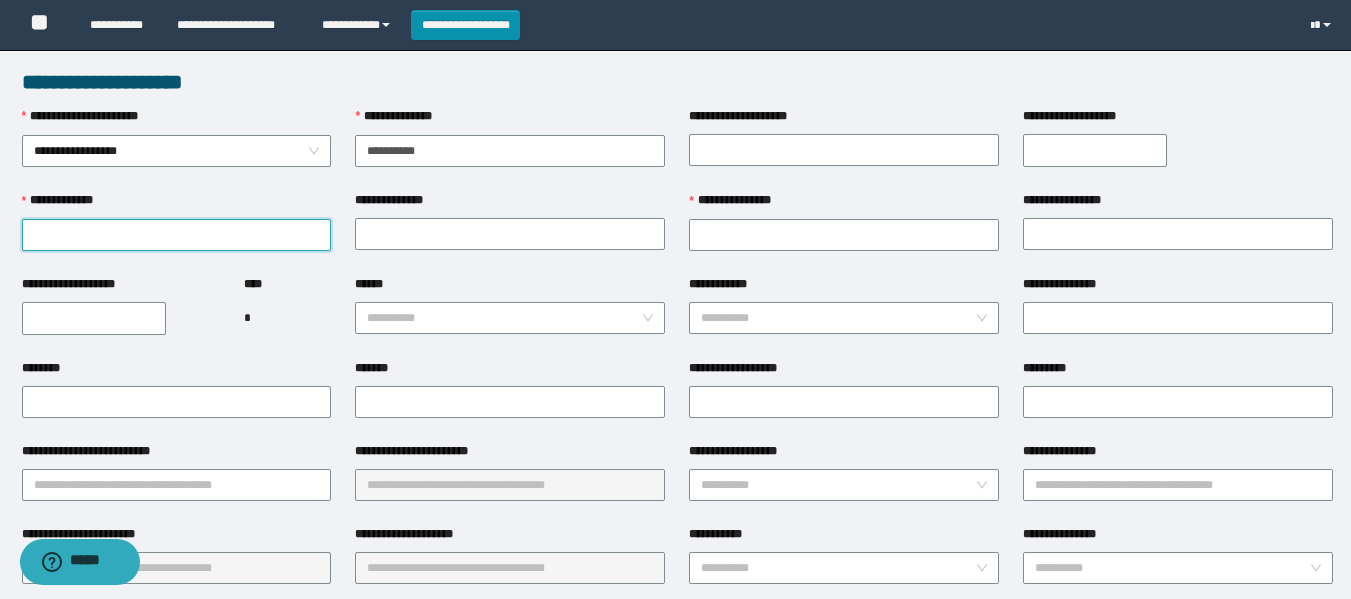 click on "**********" at bounding box center [177, 235] 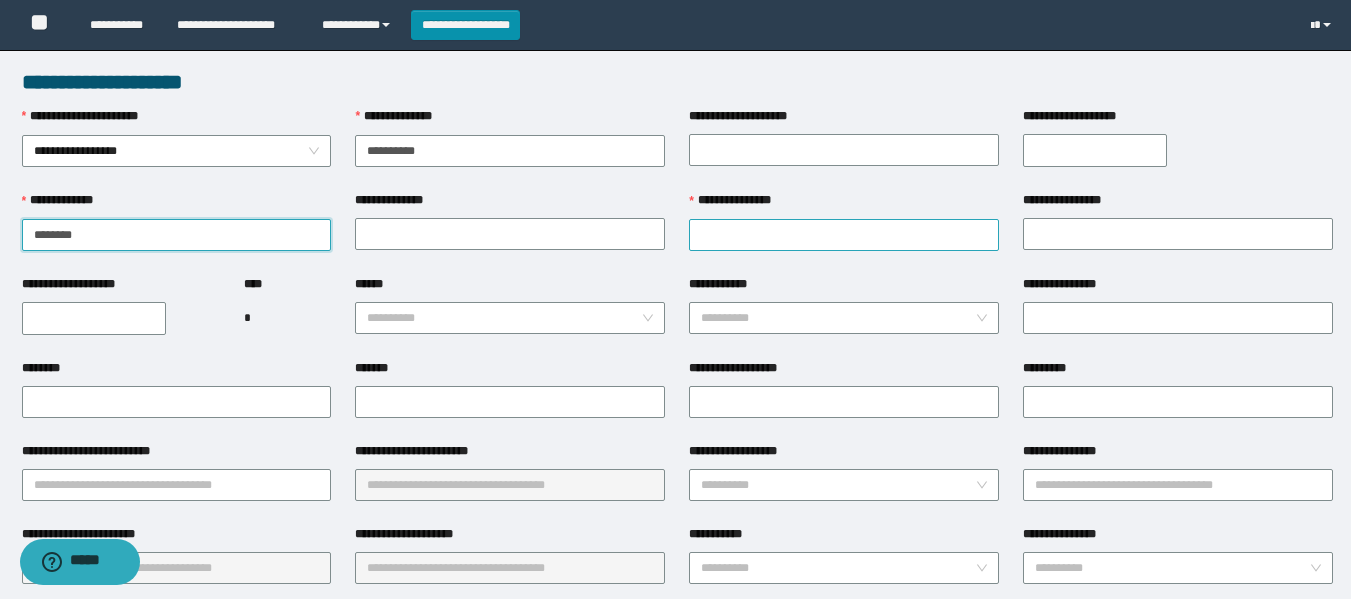 type on "*******" 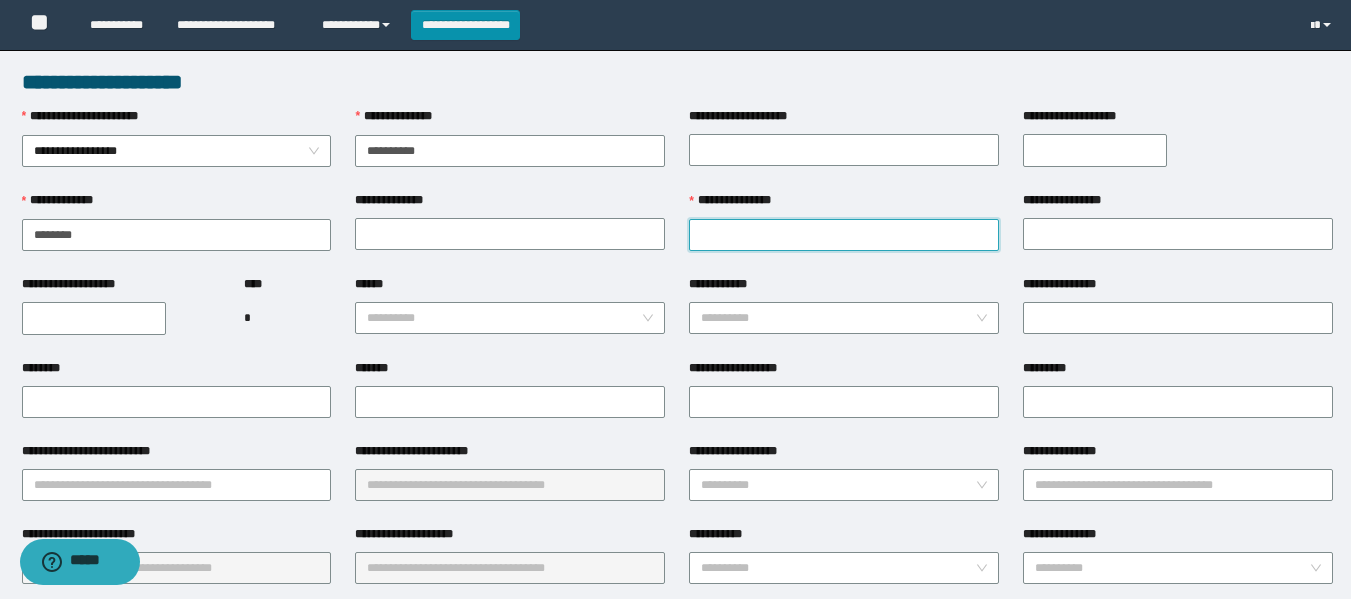 click on "**********" at bounding box center [844, 235] 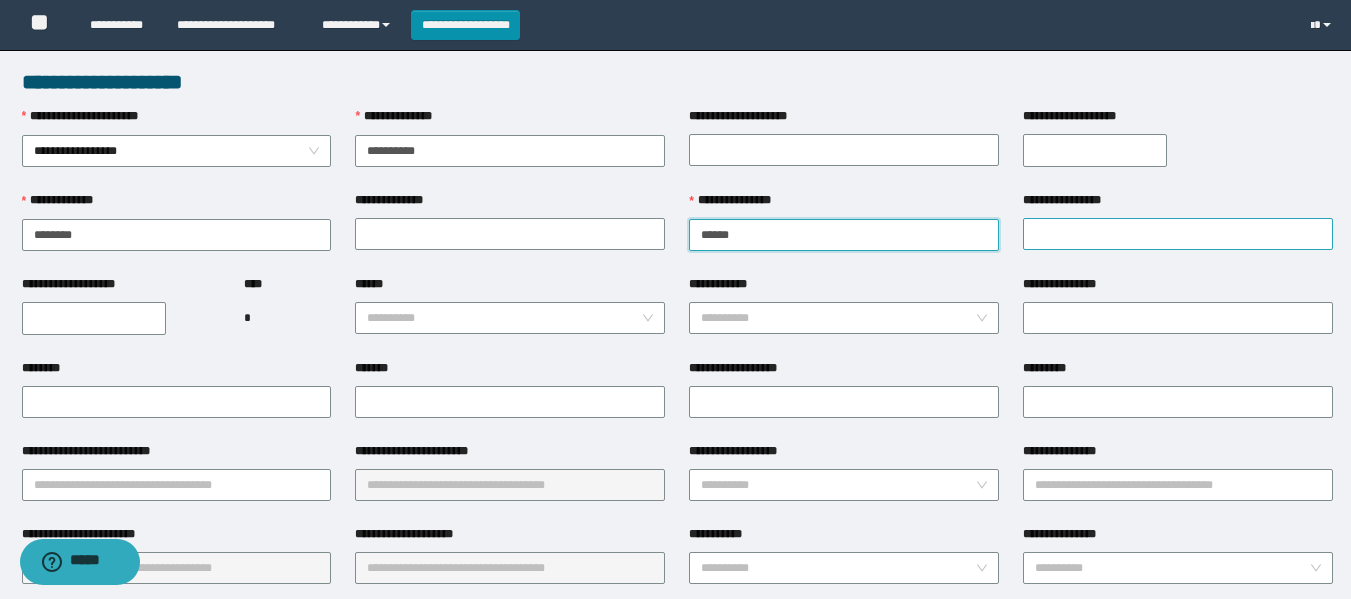 type on "******" 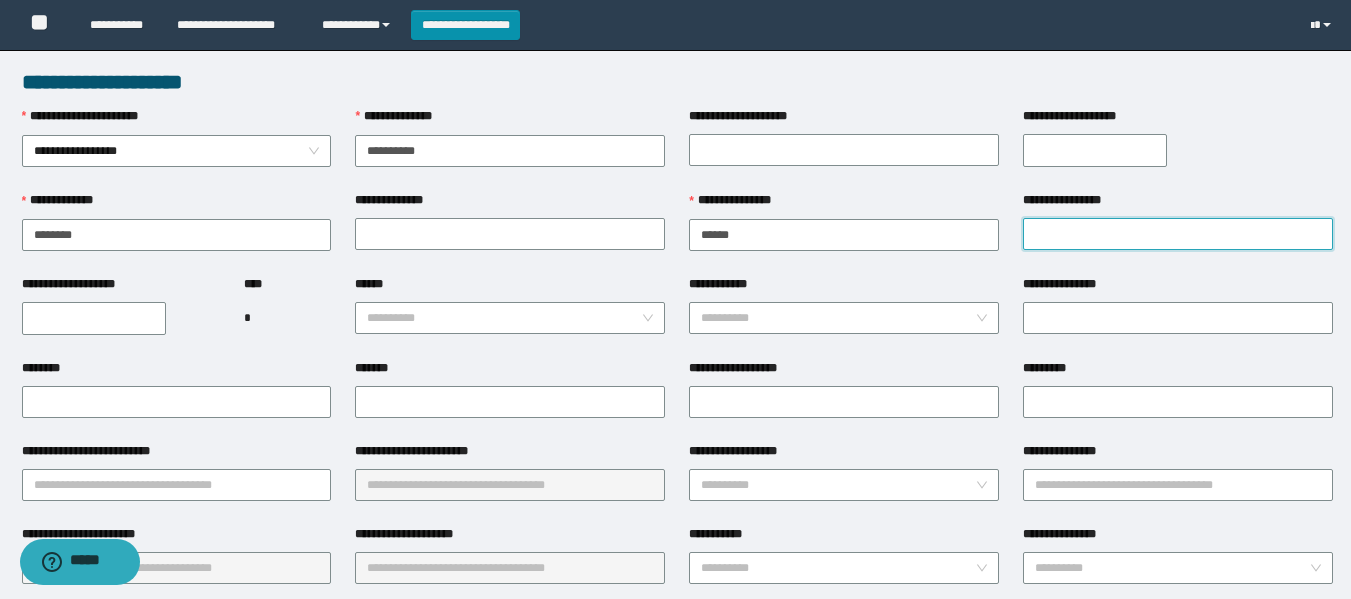 click on "**********" at bounding box center [1178, 234] 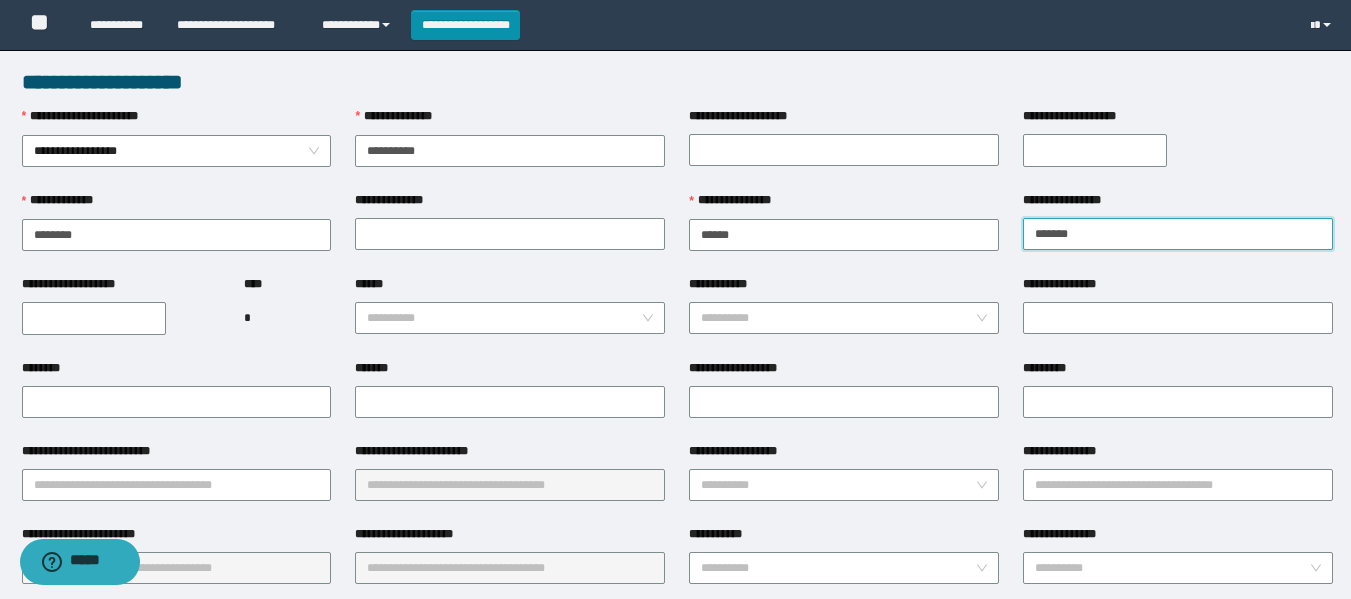 type on "*******" 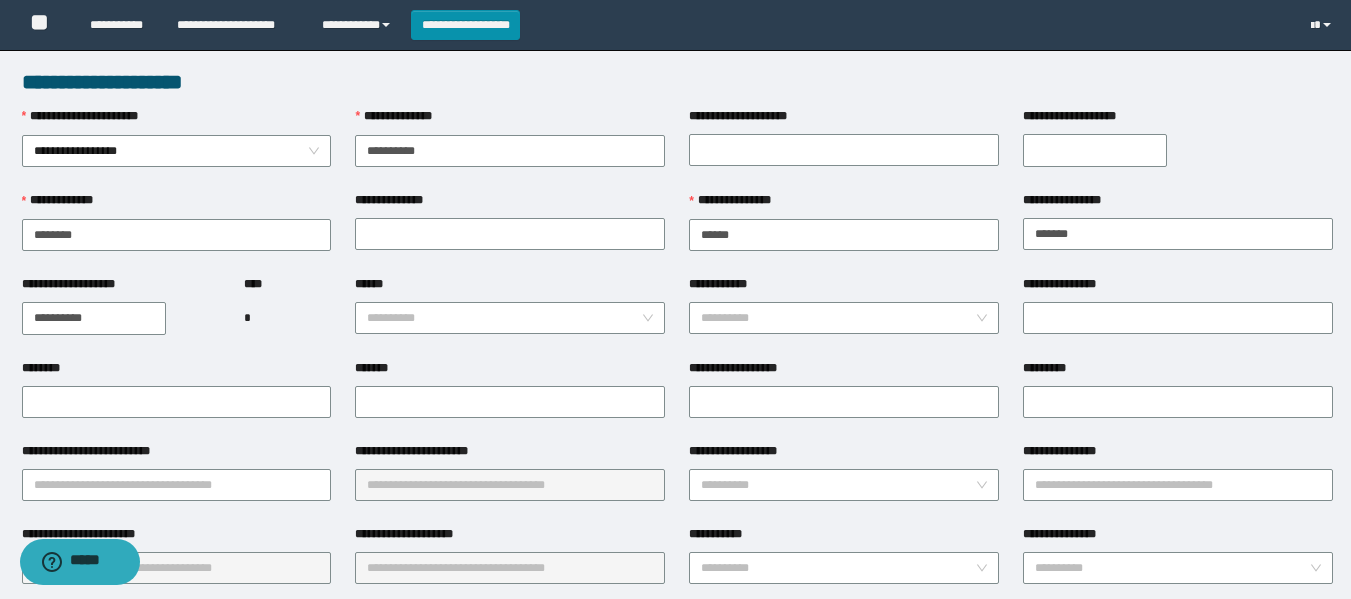 click on "**********" at bounding box center (94, 318) 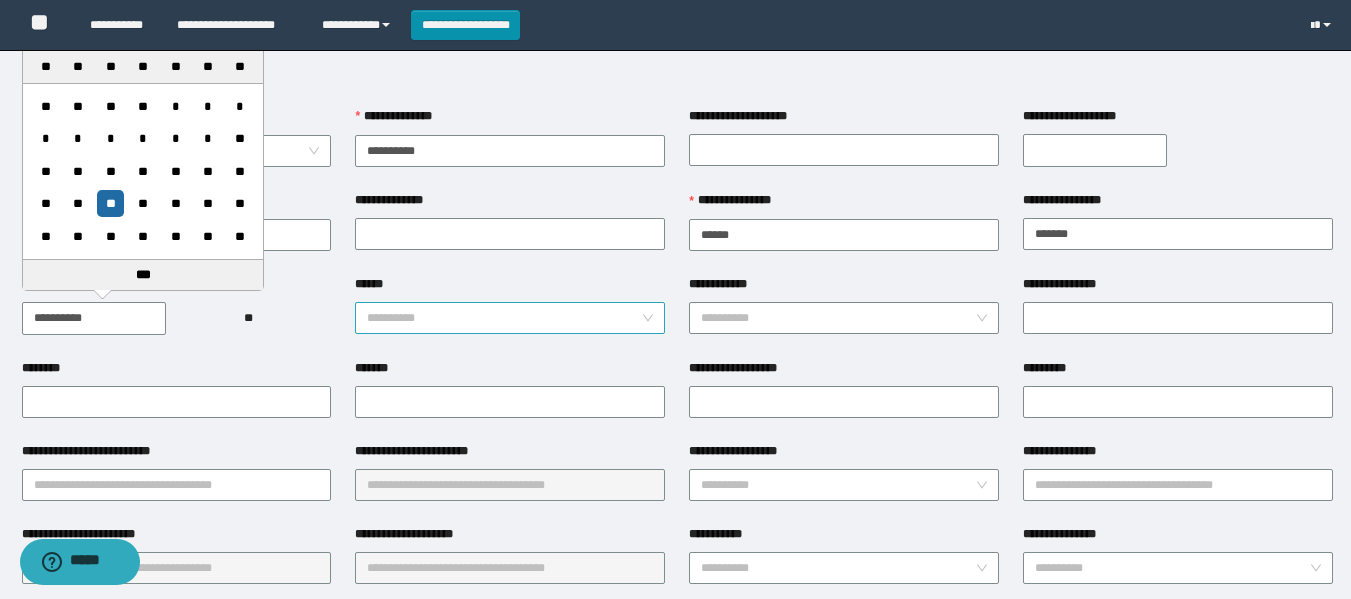 type on "**********" 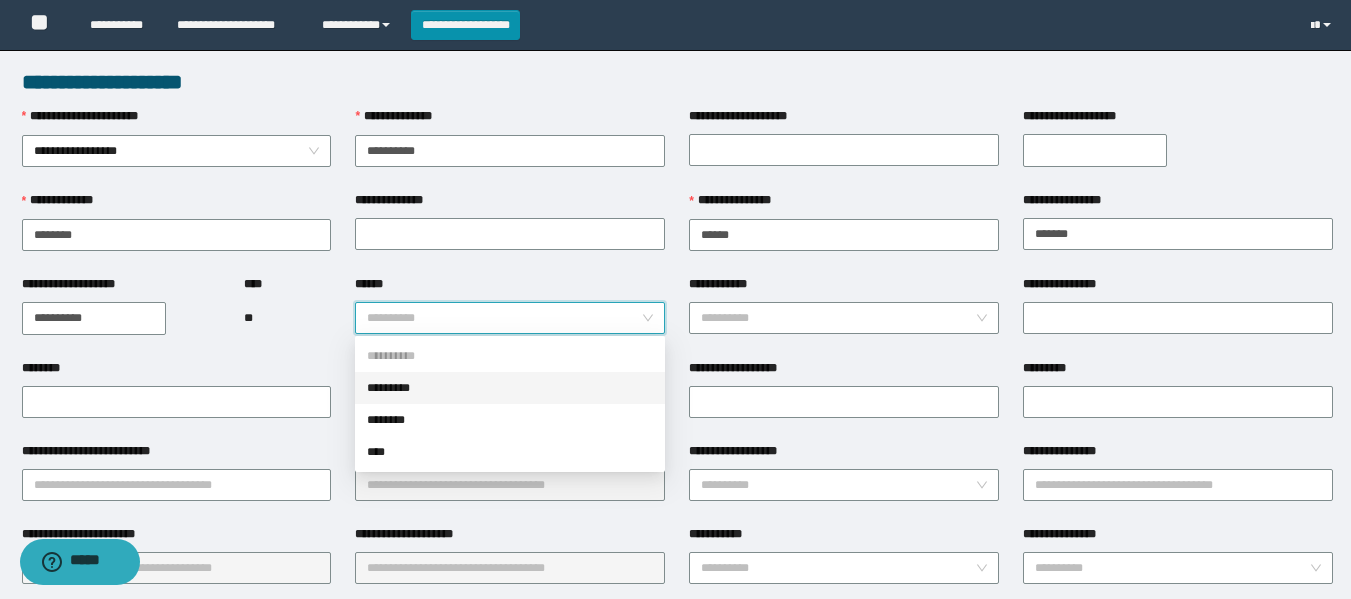 click on "*********" at bounding box center [510, 388] 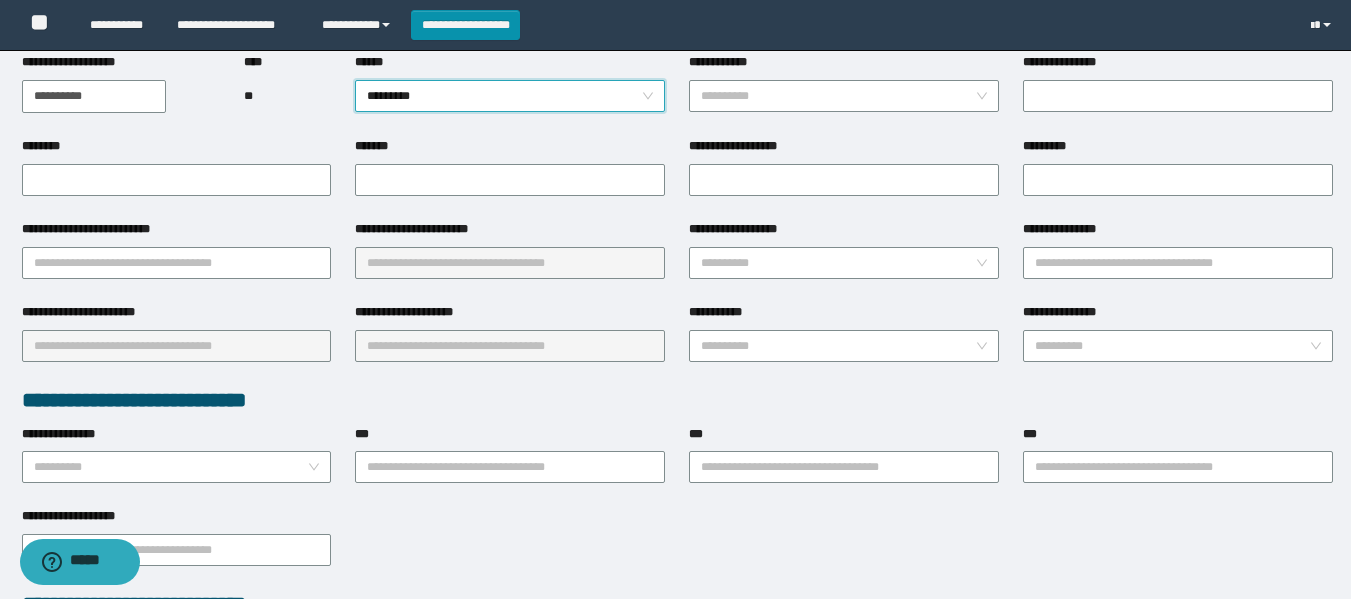 scroll, scrollTop: 200, scrollLeft: 0, axis: vertical 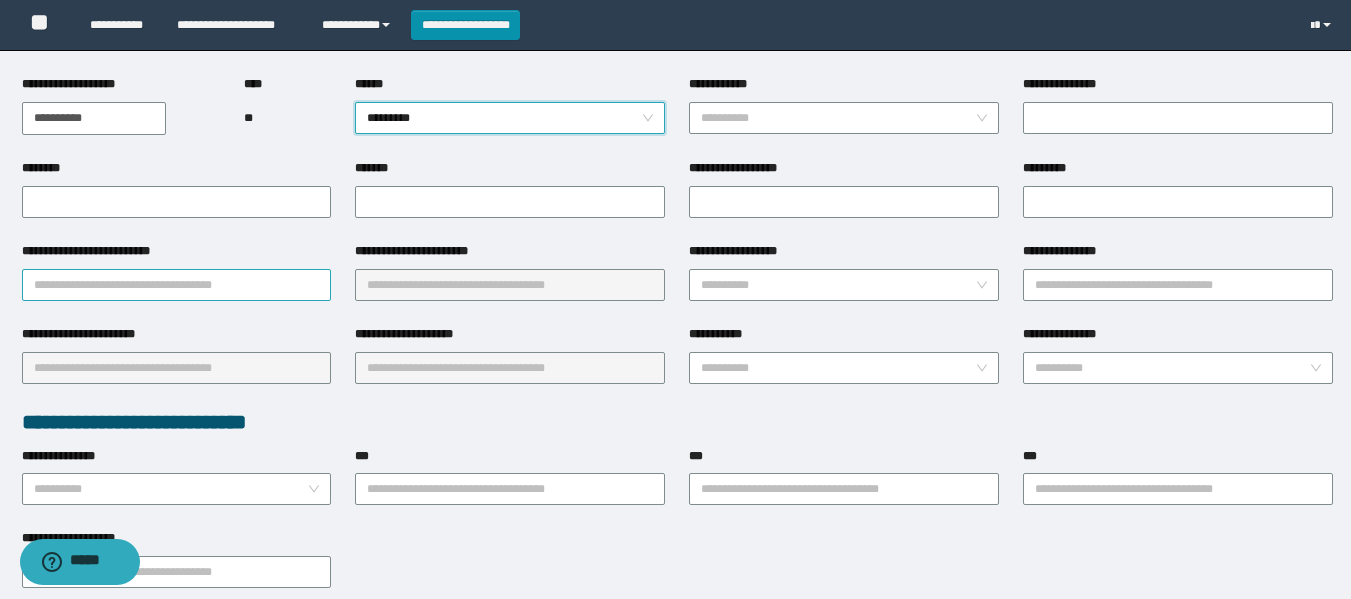 click on "**********" at bounding box center [177, 285] 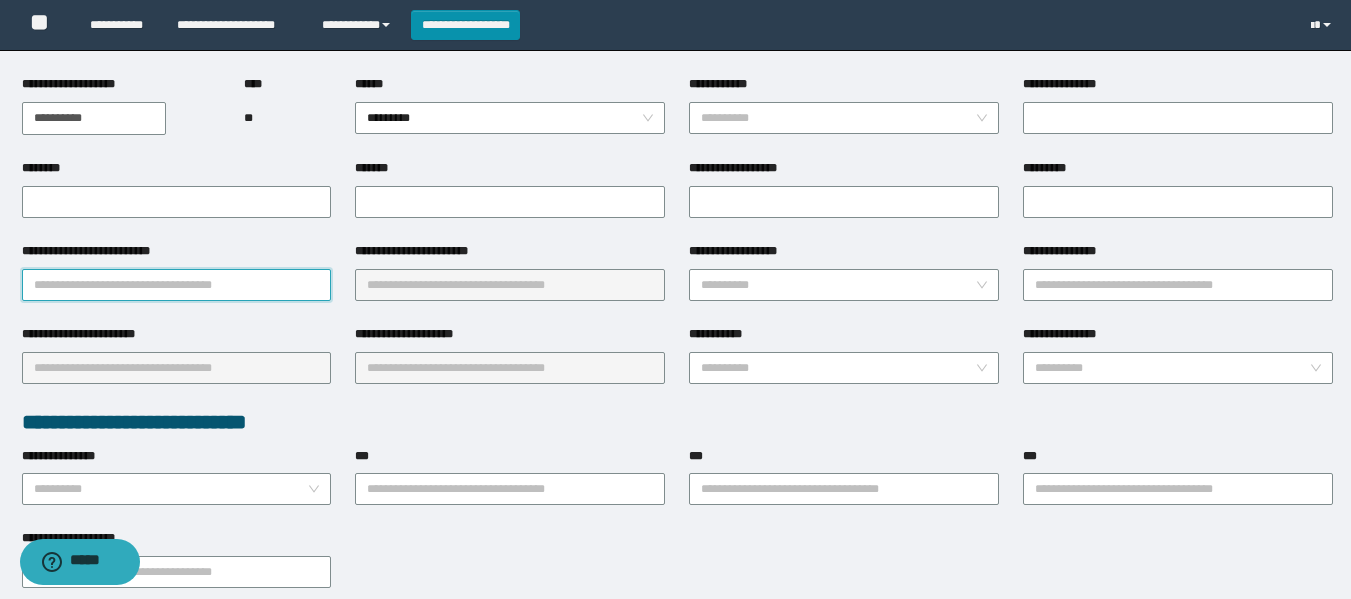 type on "*" 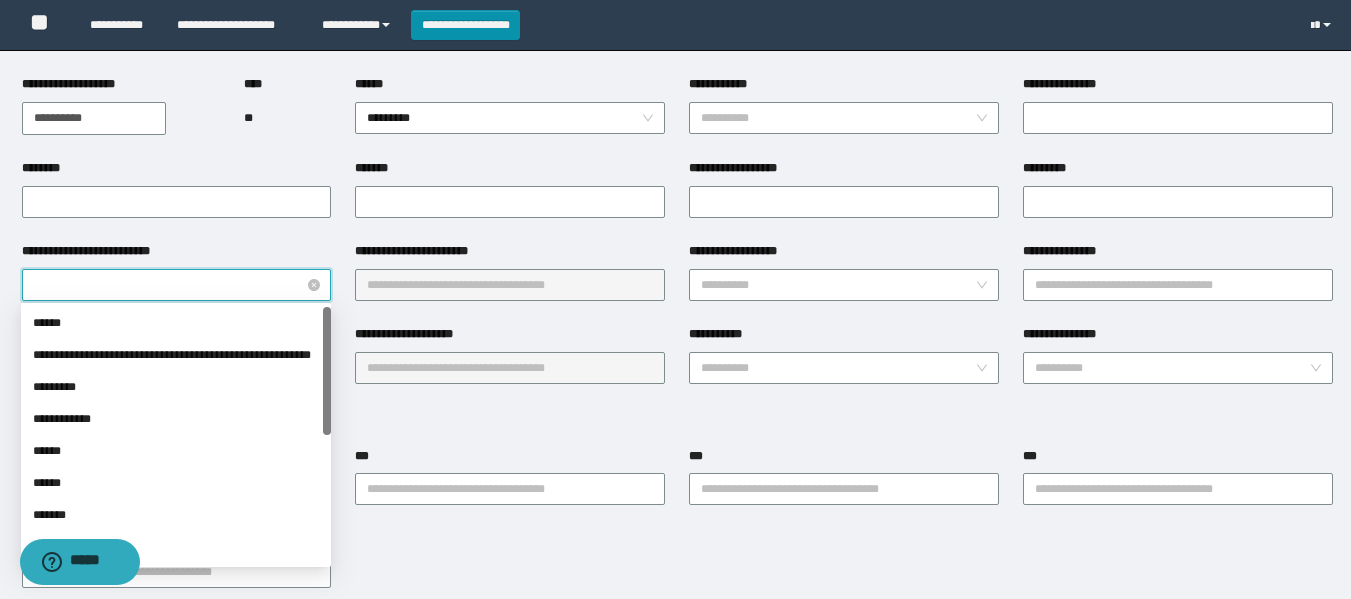 type on "*" 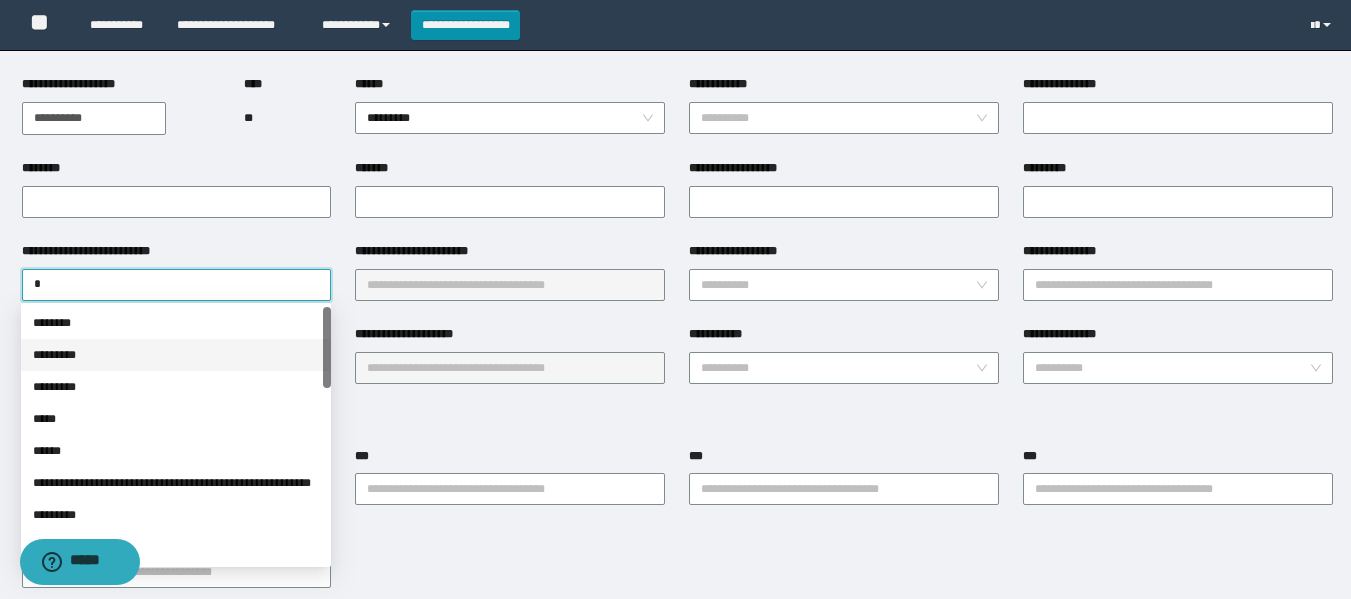 click on "*********" at bounding box center [176, 355] 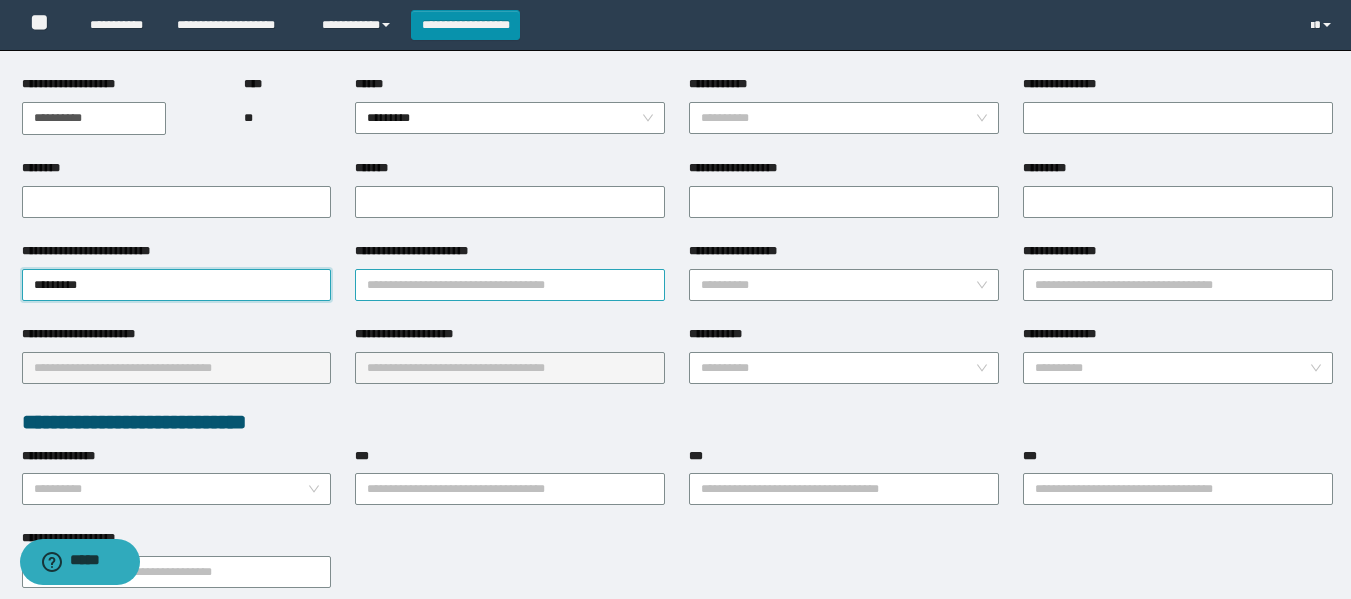 click on "**********" at bounding box center (510, 285) 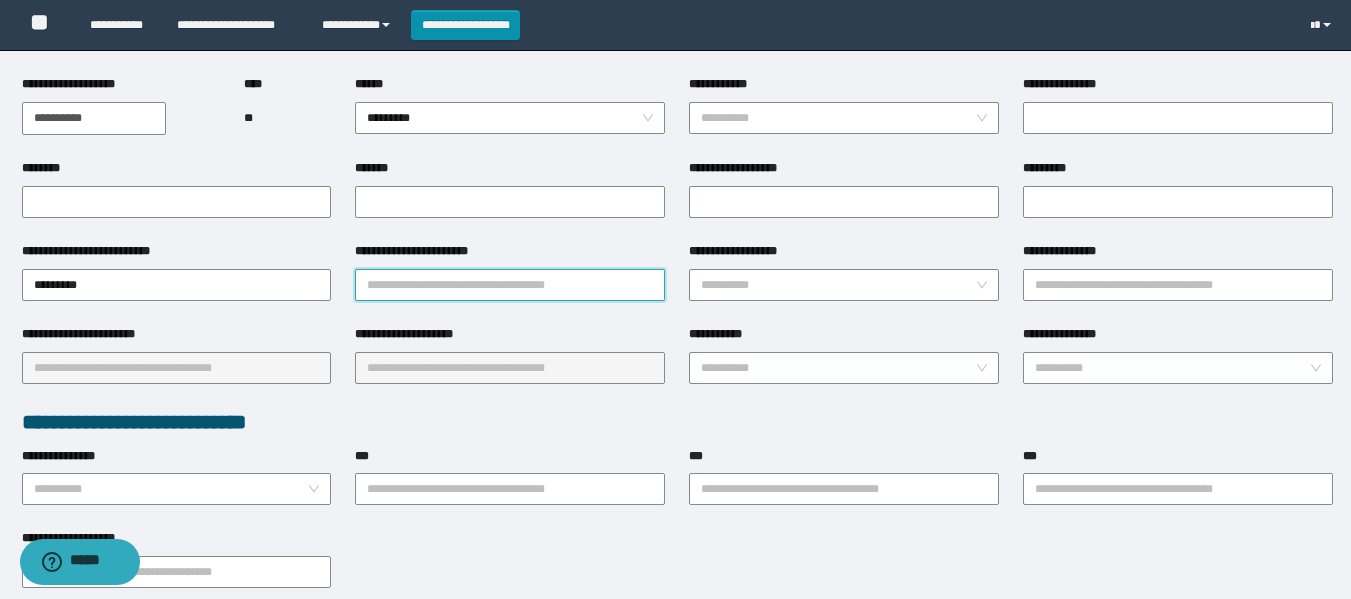 click on "**********" at bounding box center [510, 285] 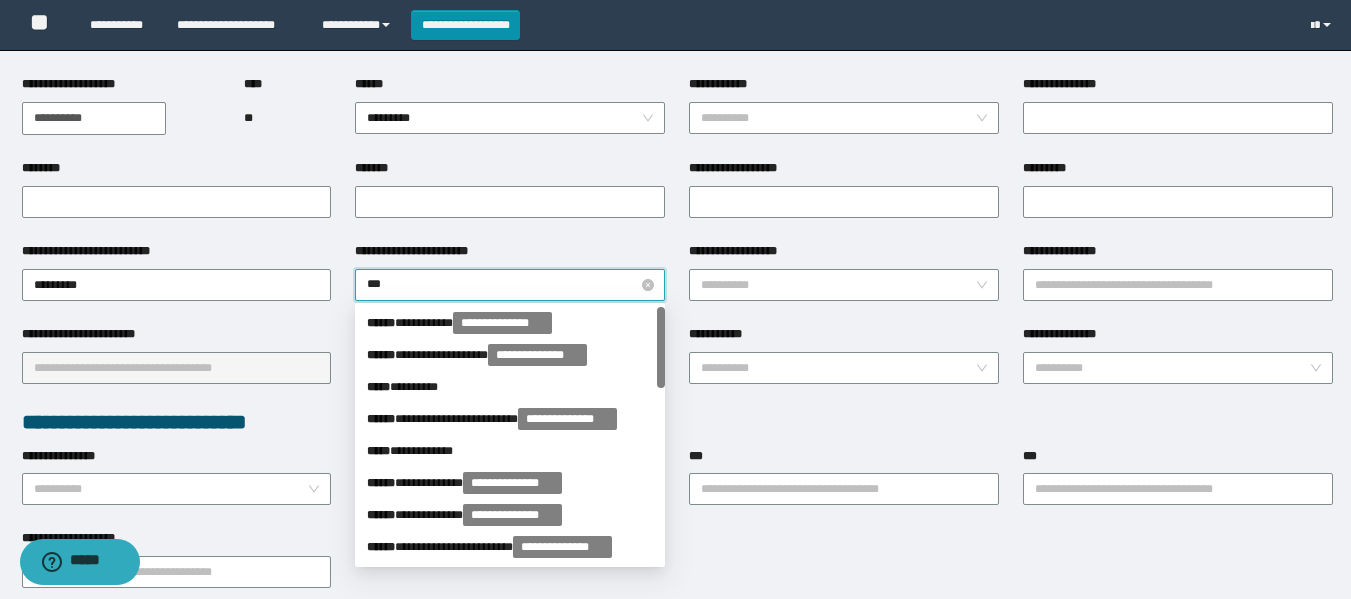 type on "****" 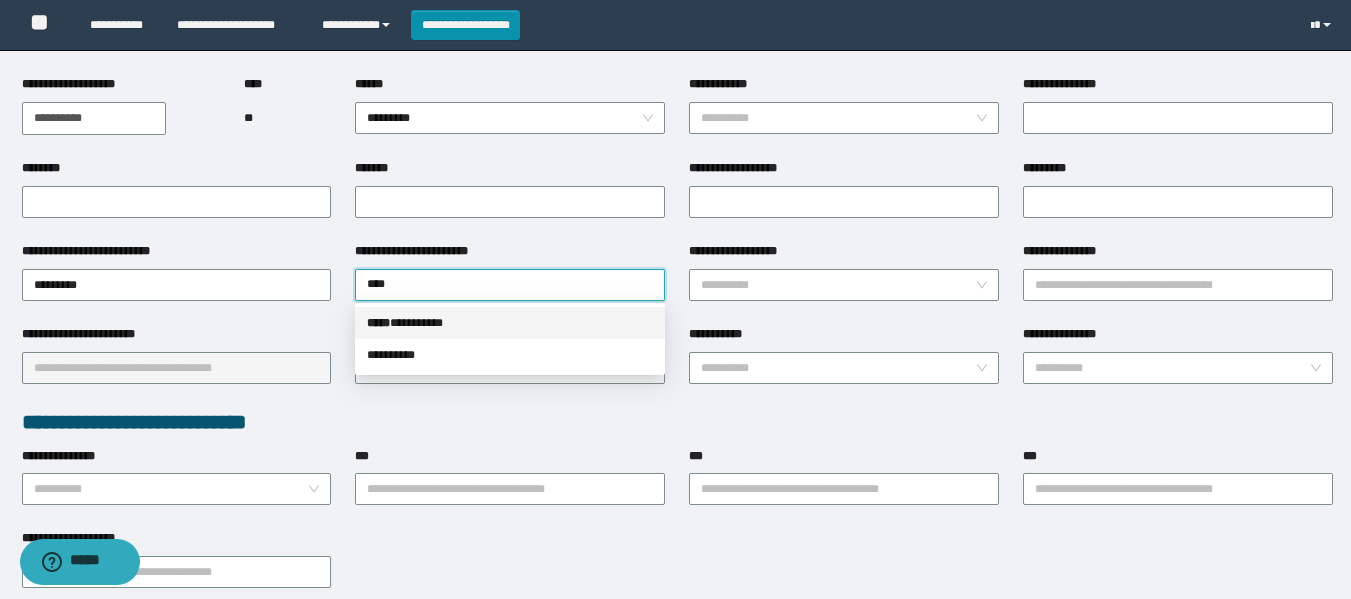 click on "***** * ********" at bounding box center [510, 323] 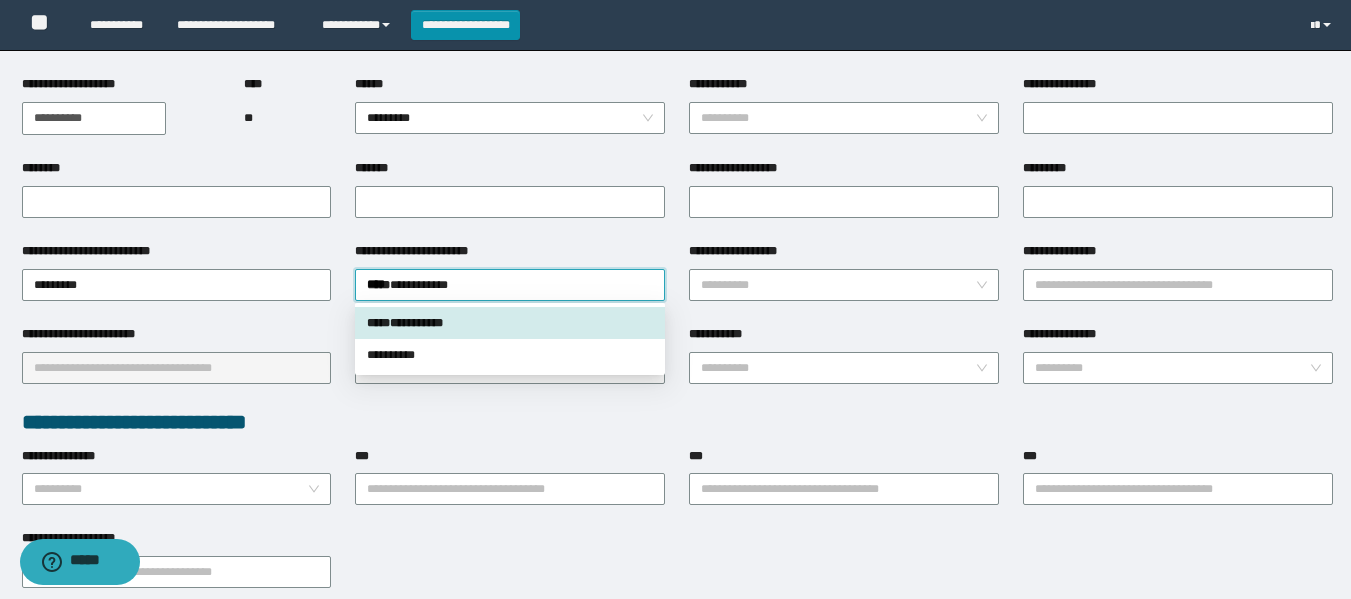 type 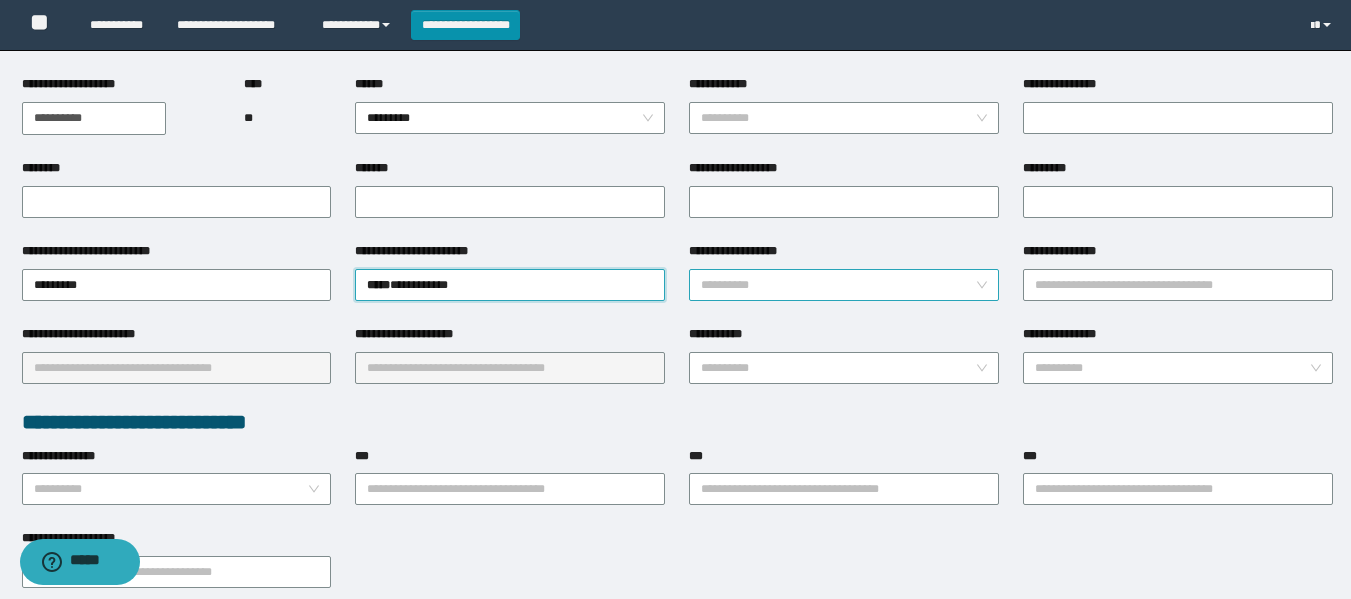 click on "**********" at bounding box center [838, 285] 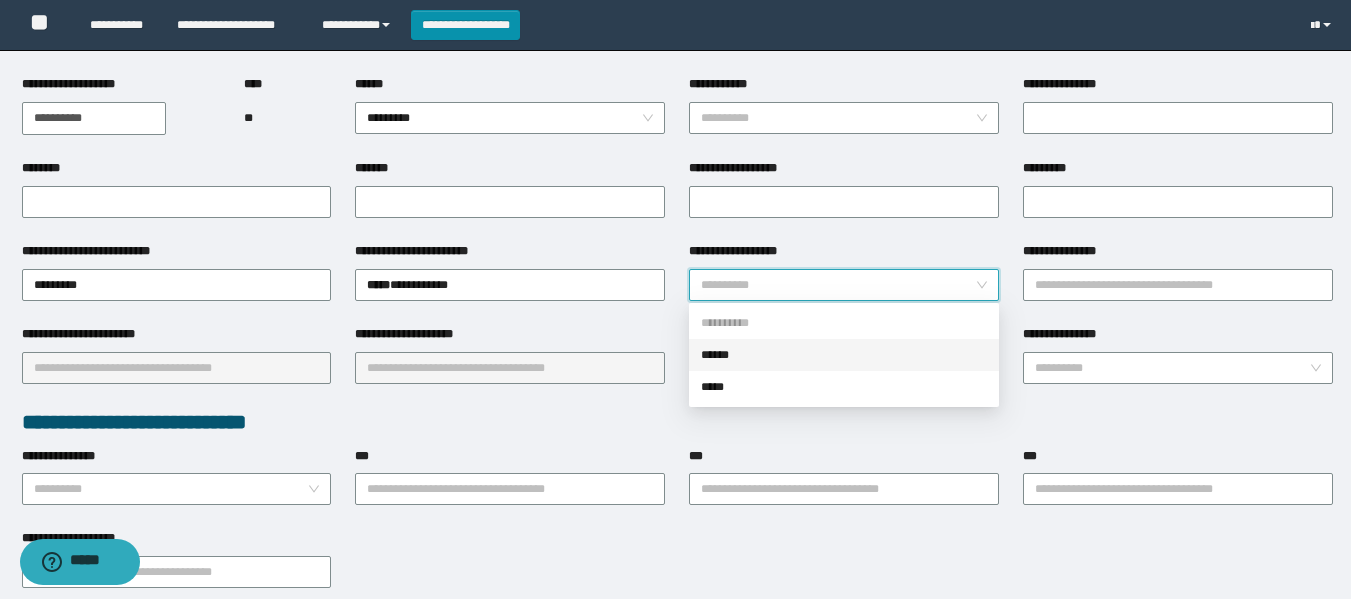 click on "******" at bounding box center [844, 355] 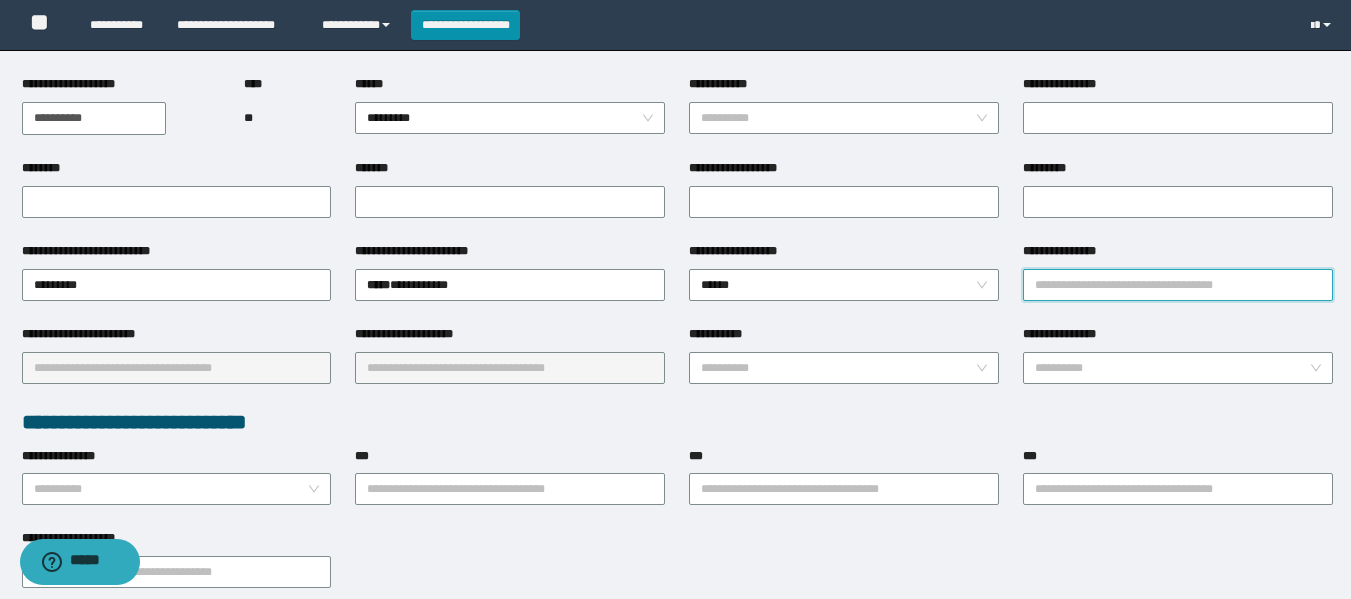 click on "**********" at bounding box center (1178, 285) 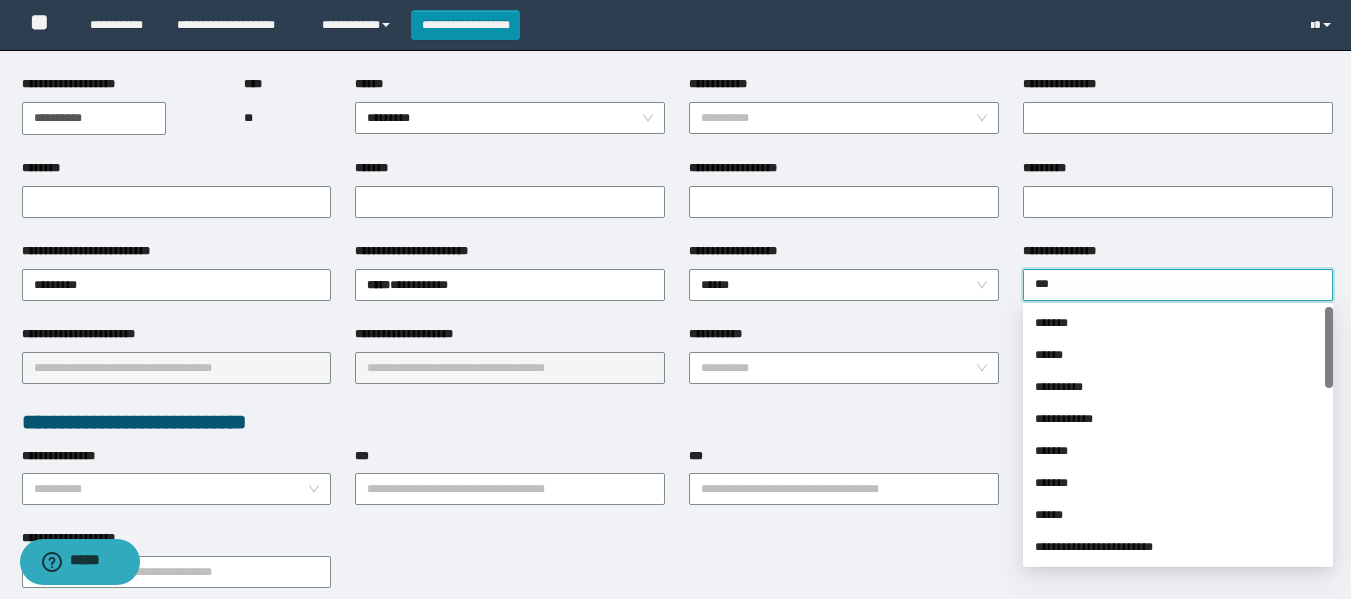 type on "****" 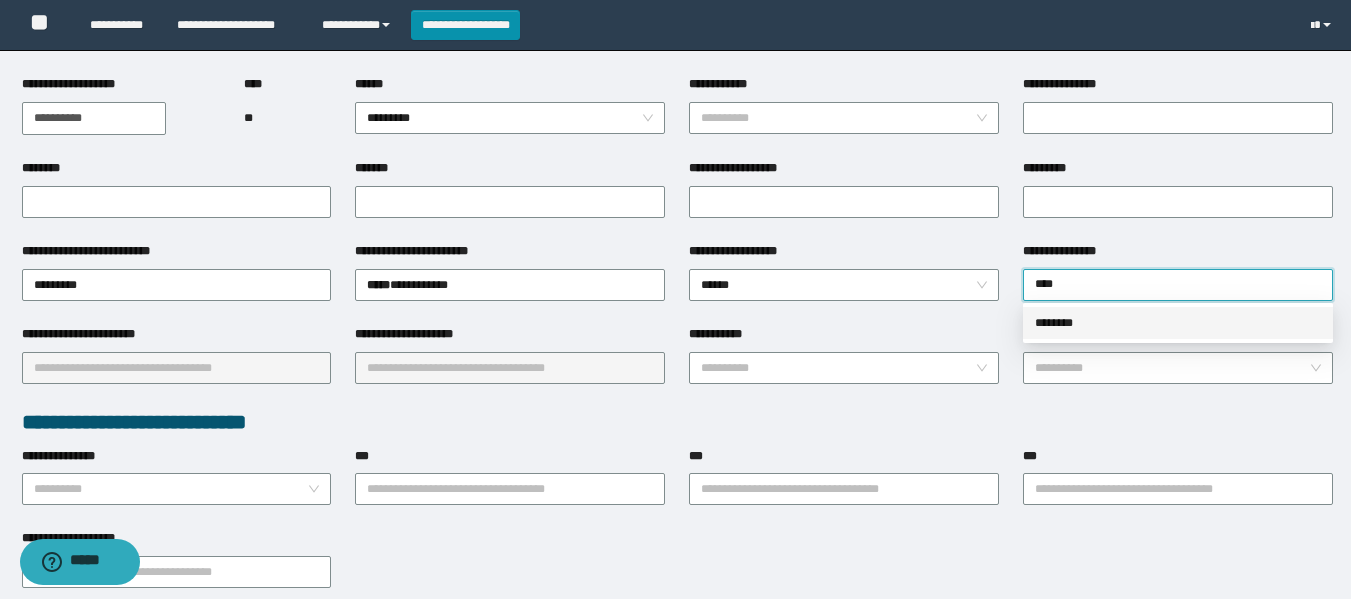 drag, startPoint x: 1067, startPoint y: 325, endPoint x: 1048, endPoint y: 329, distance: 19.416489 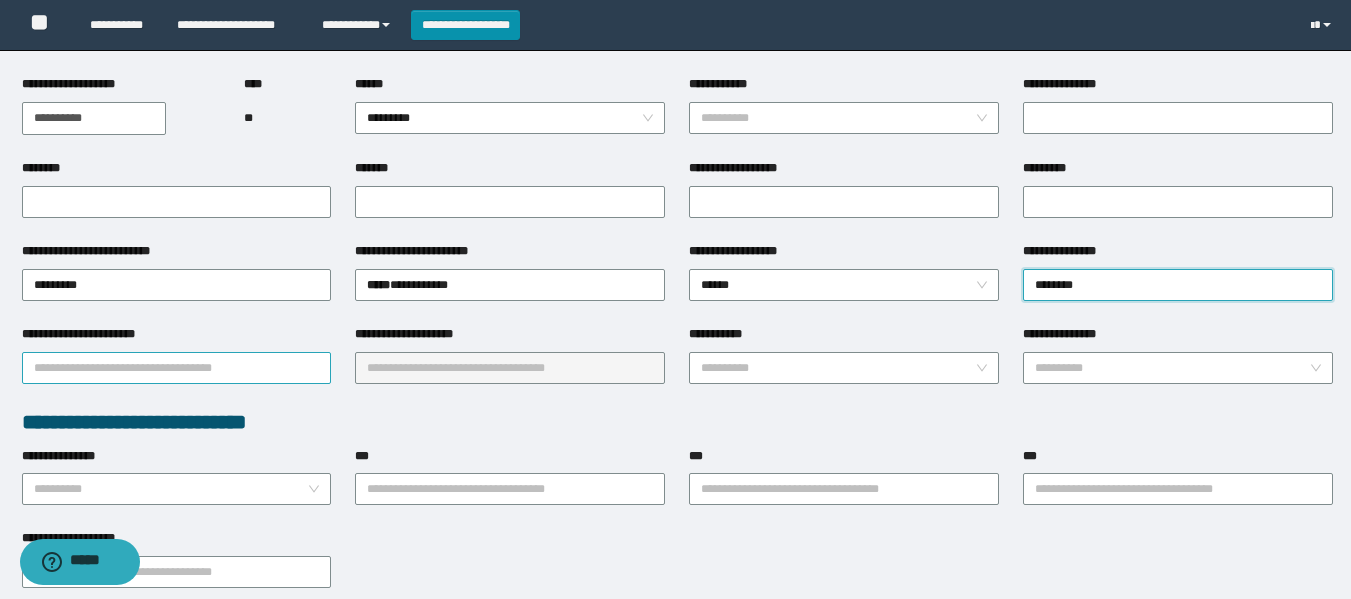 click on "**********" at bounding box center [177, 368] 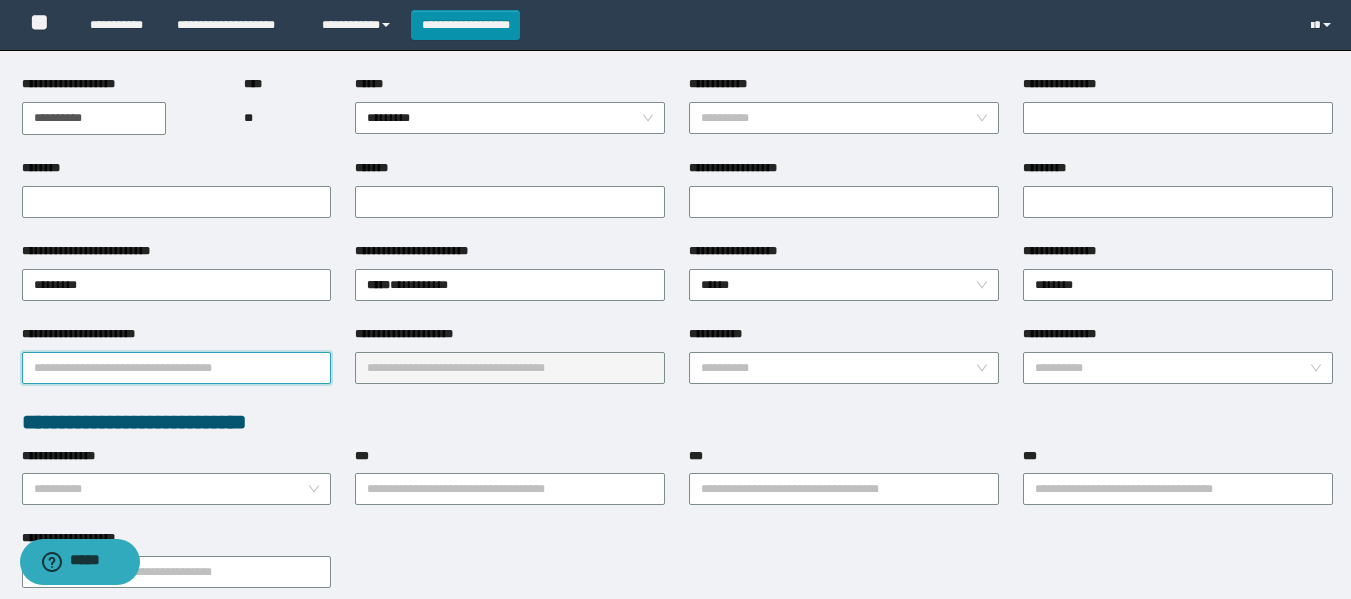 type on "*" 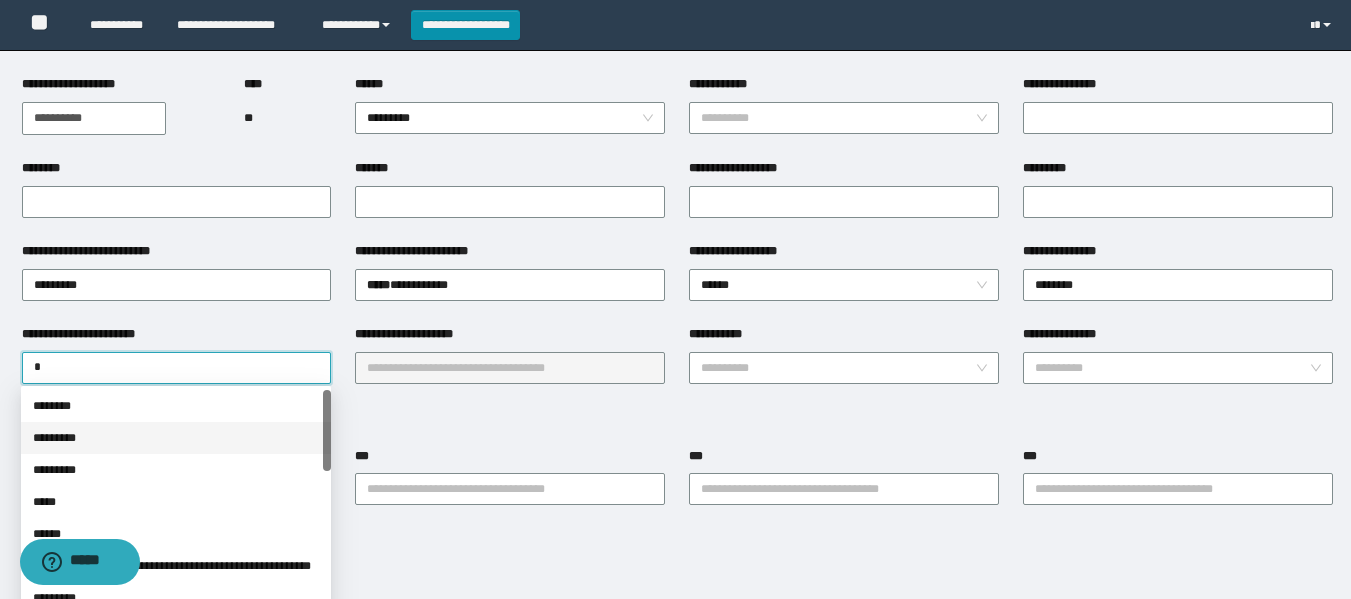 click on "*********" at bounding box center (176, 438) 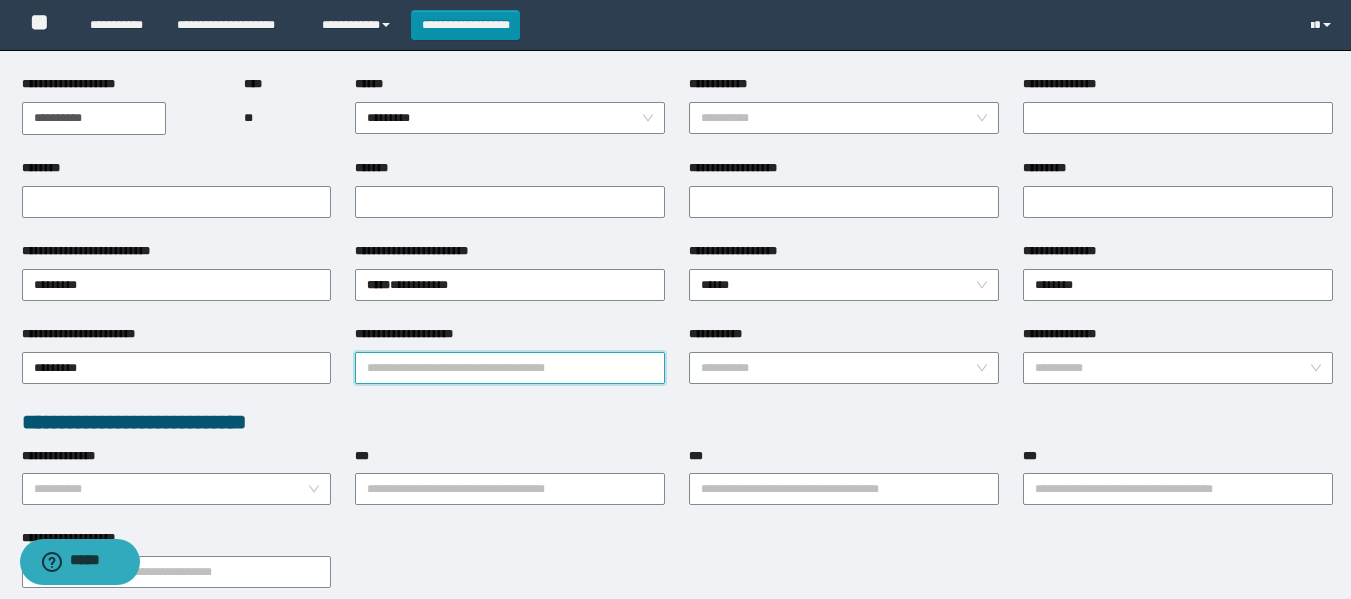 click on "**********" at bounding box center (510, 368) 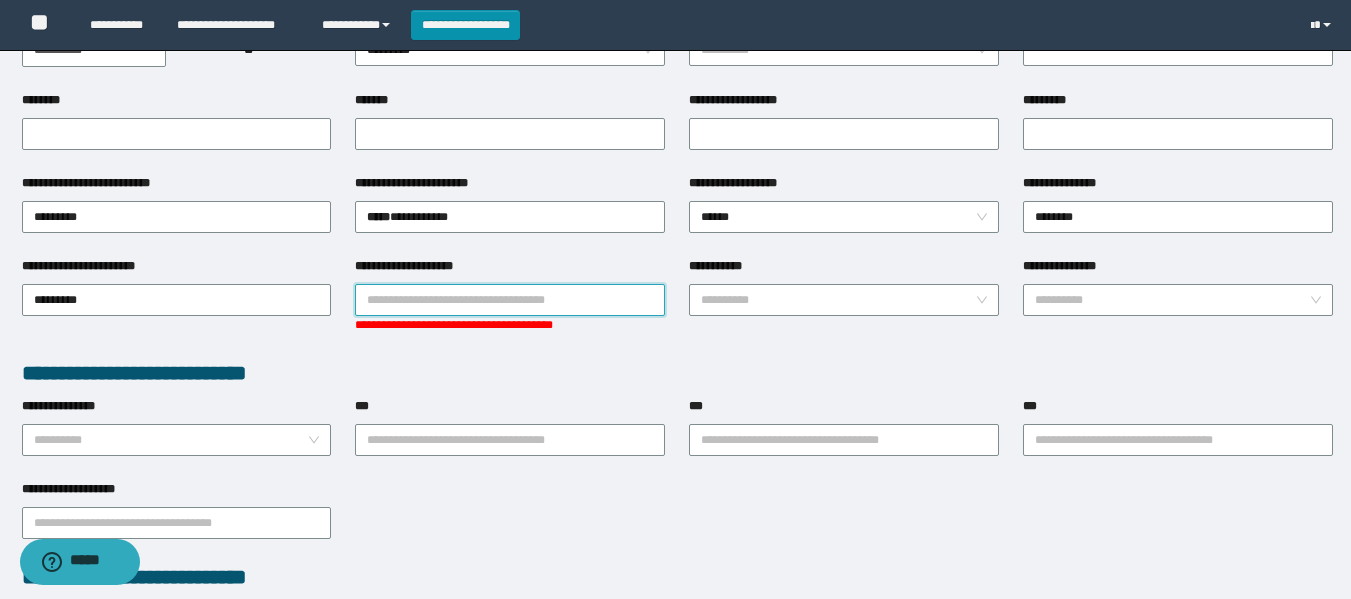 scroll, scrollTop: 300, scrollLeft: 0, axis: vertical 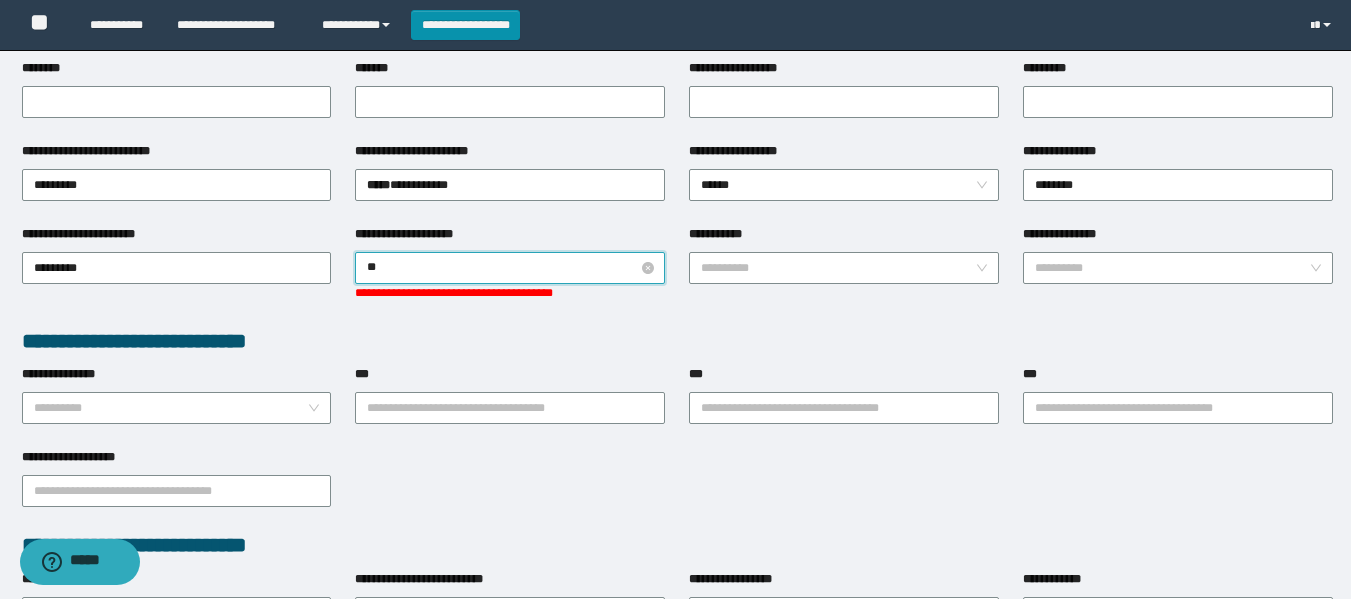 type on "***" 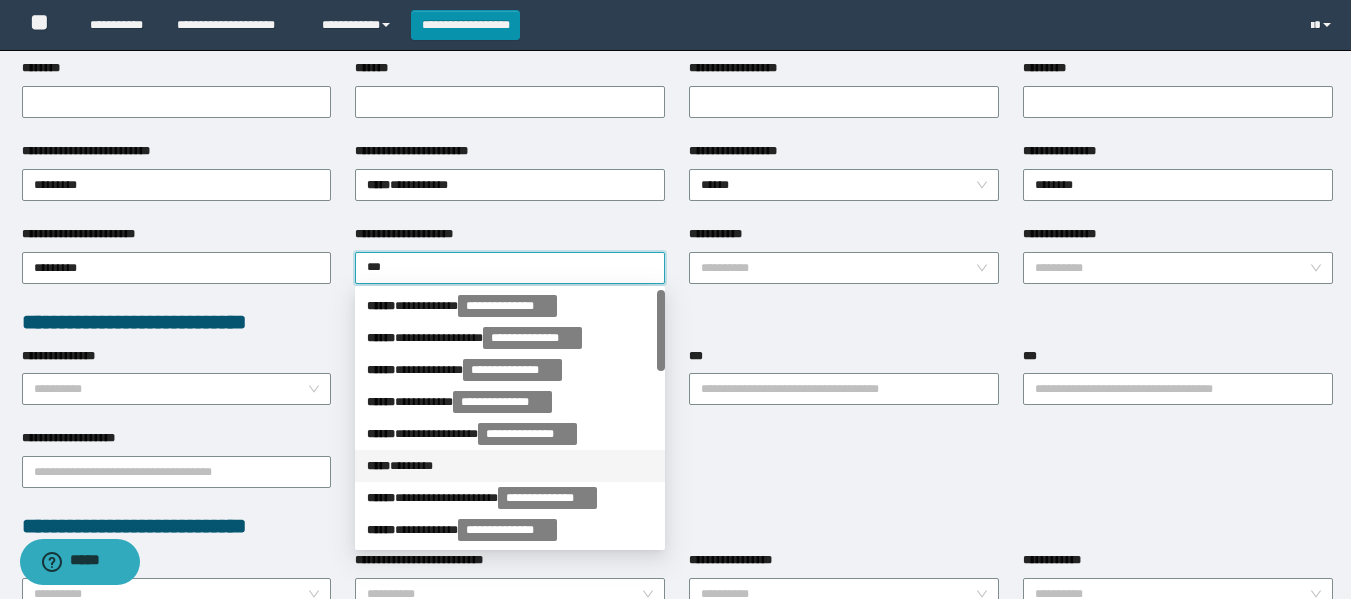click on "***** * ******" at bounding box center (510, 466) 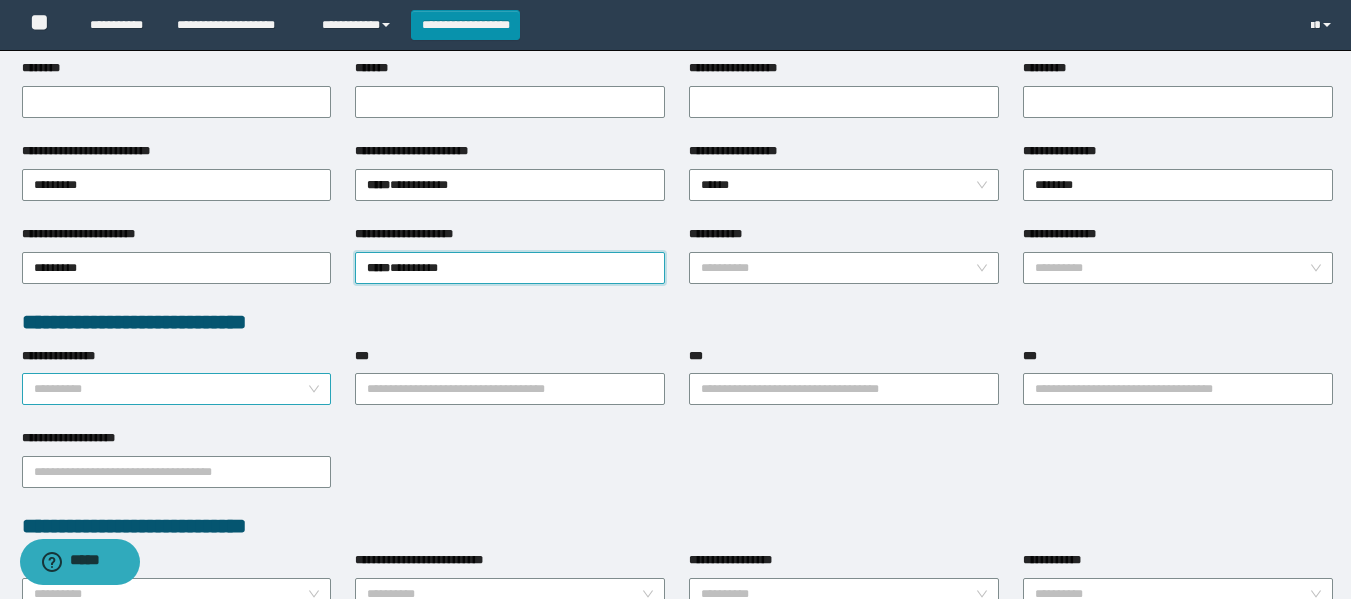 click on "**********" at bounding box center (177, 389) 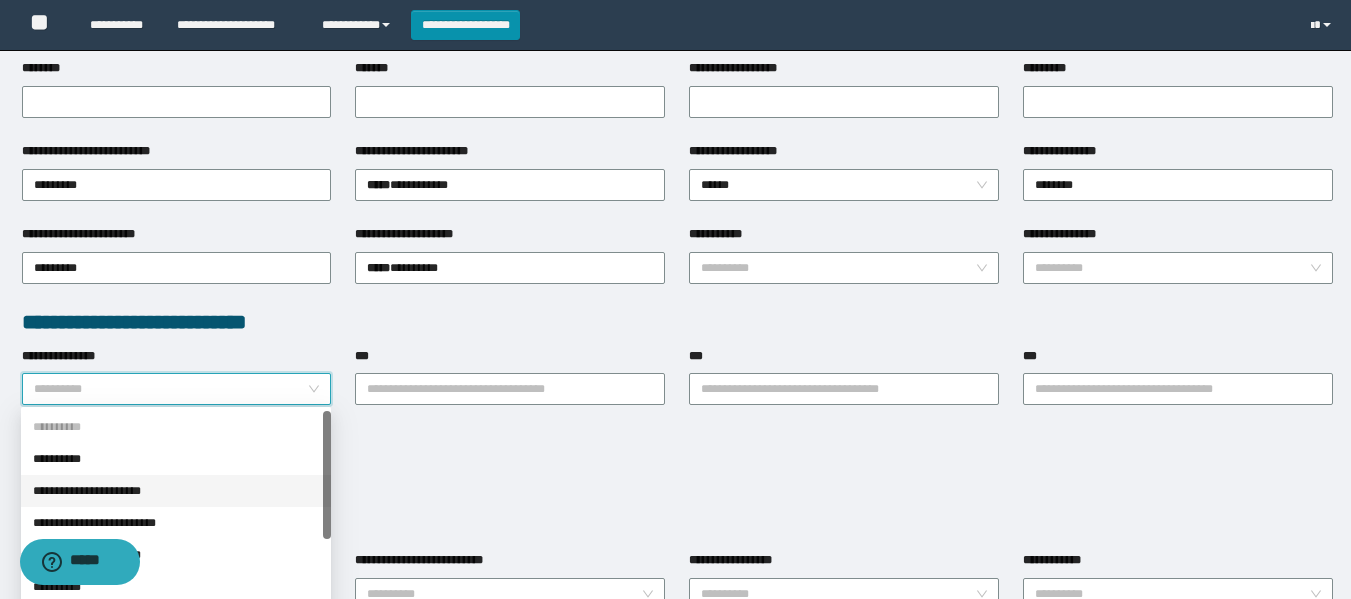 click on "**********" at bounding box center [176, 491] 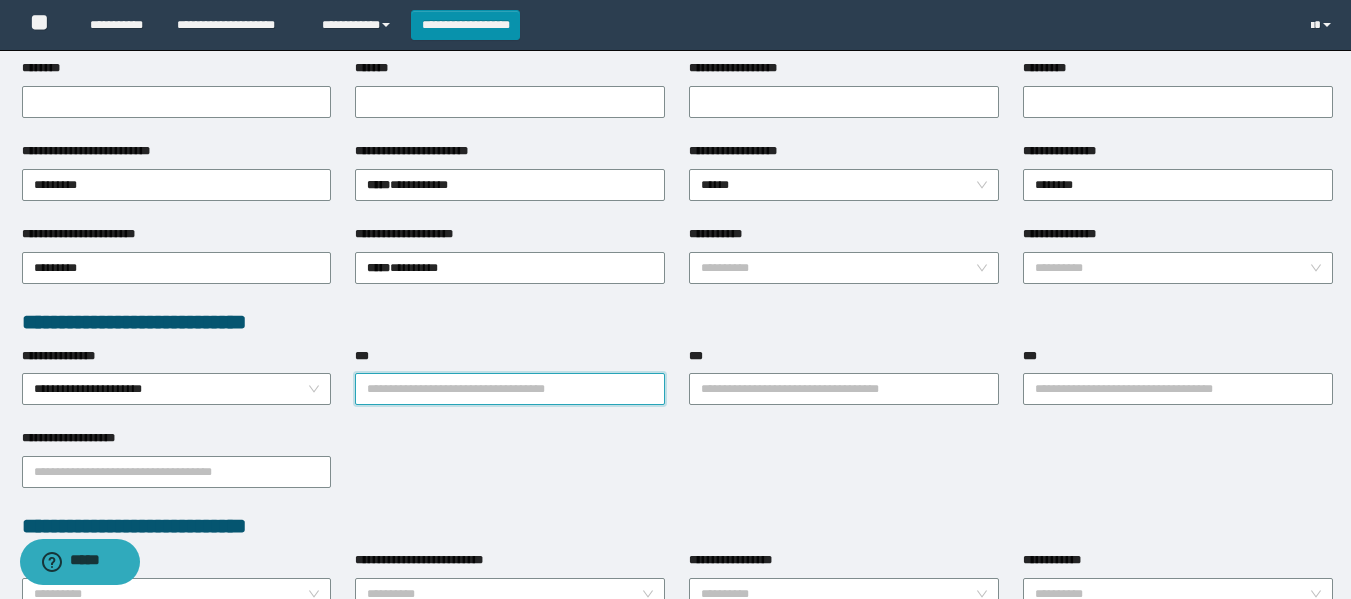 click on "***" at bounding box center [510, 389] 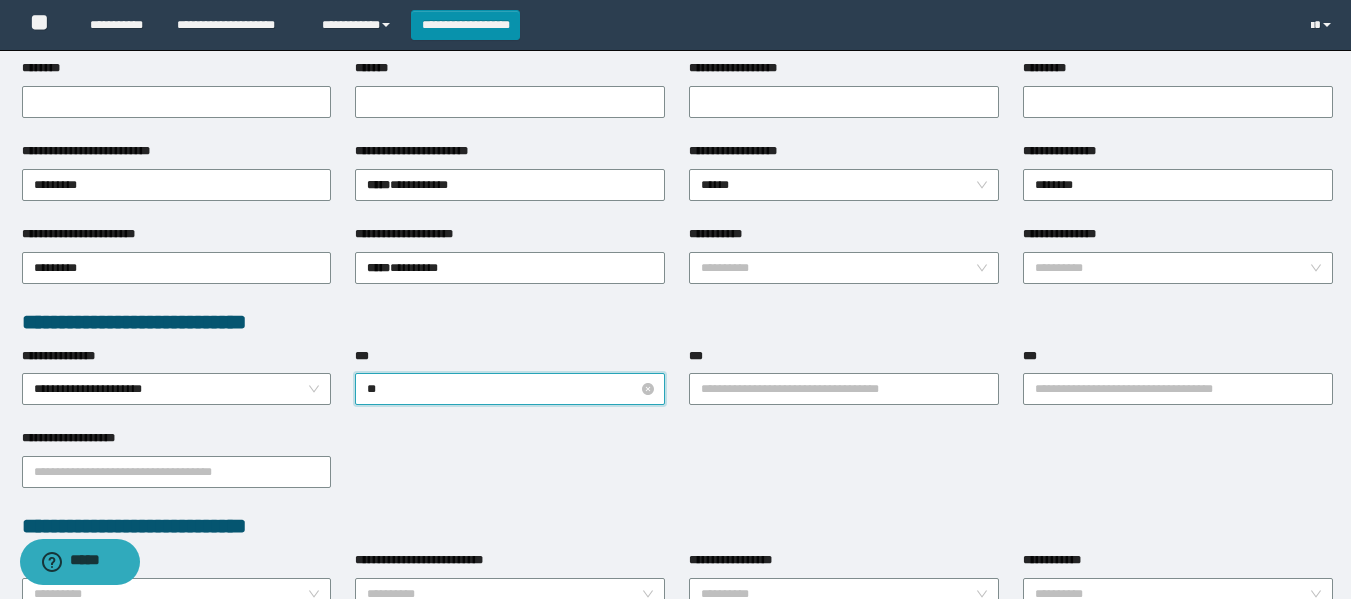 type on "***" 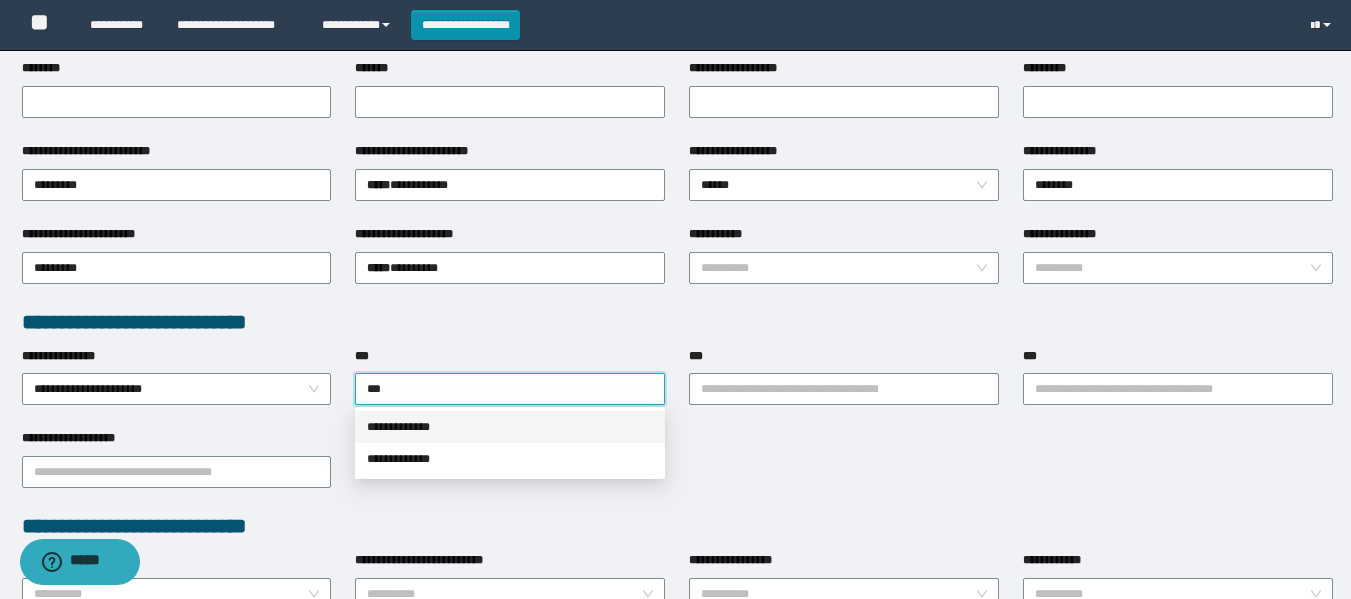click on "**********" at bounding box center [510, 427] 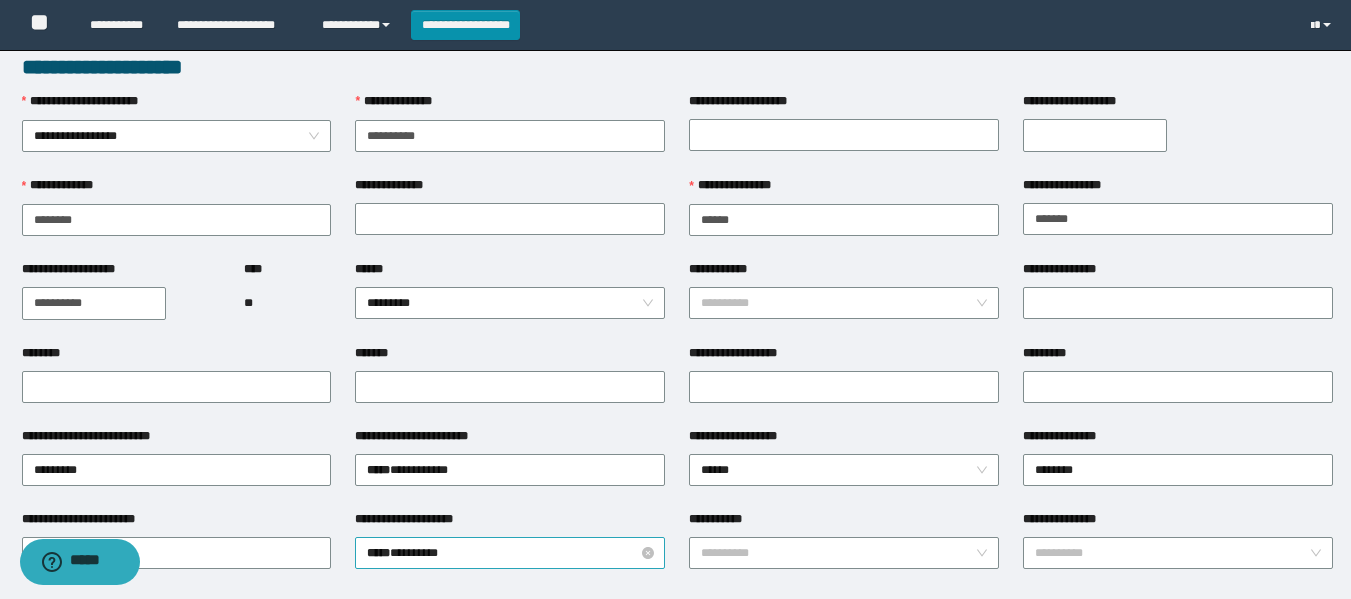 scroll, scrollTop: 0, scrollLeft: 0, axis: both 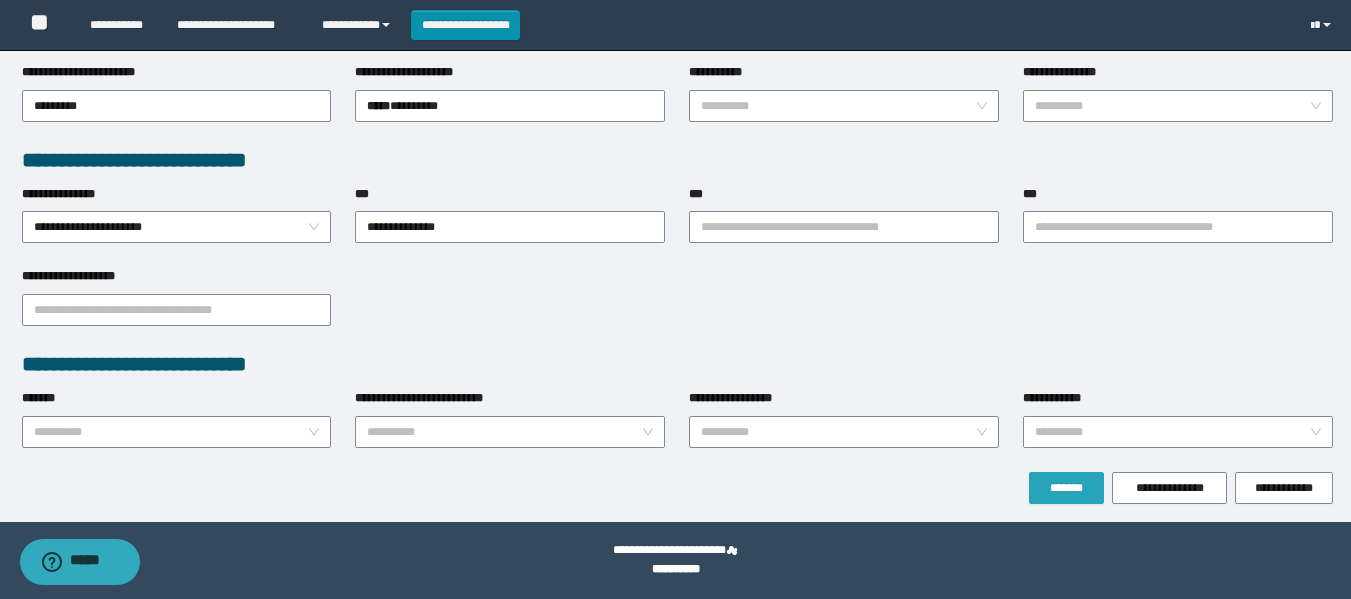 click on "*******" at bounding box center [1066, 488] 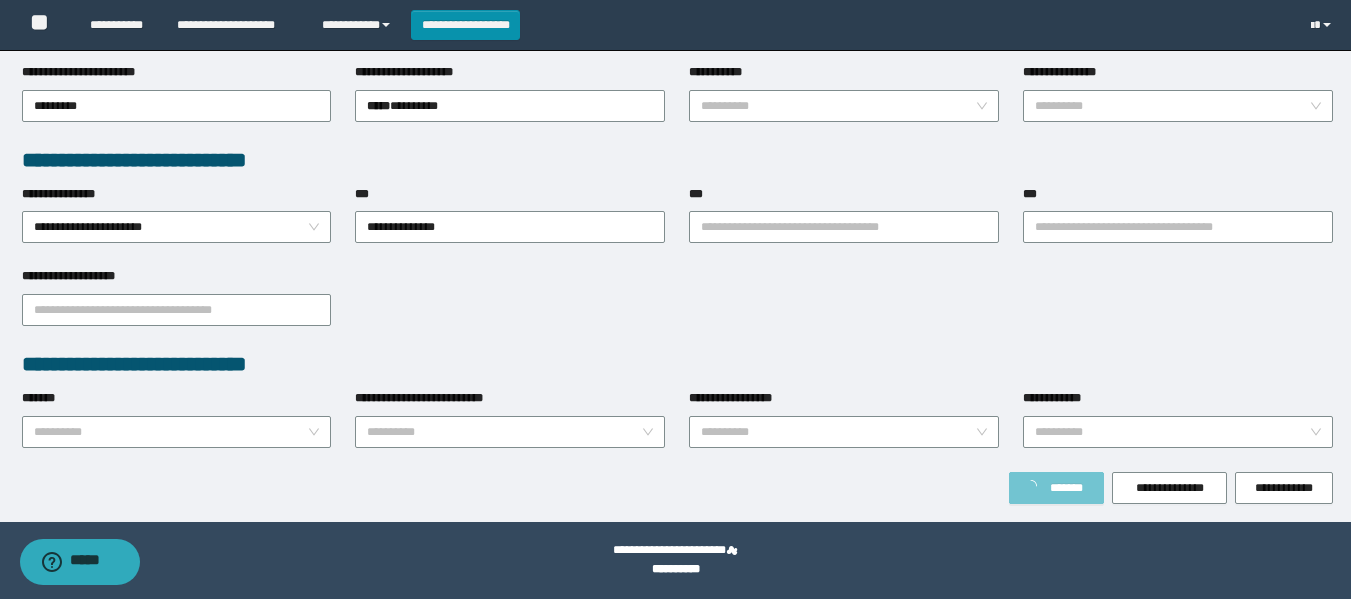 type on "*******" 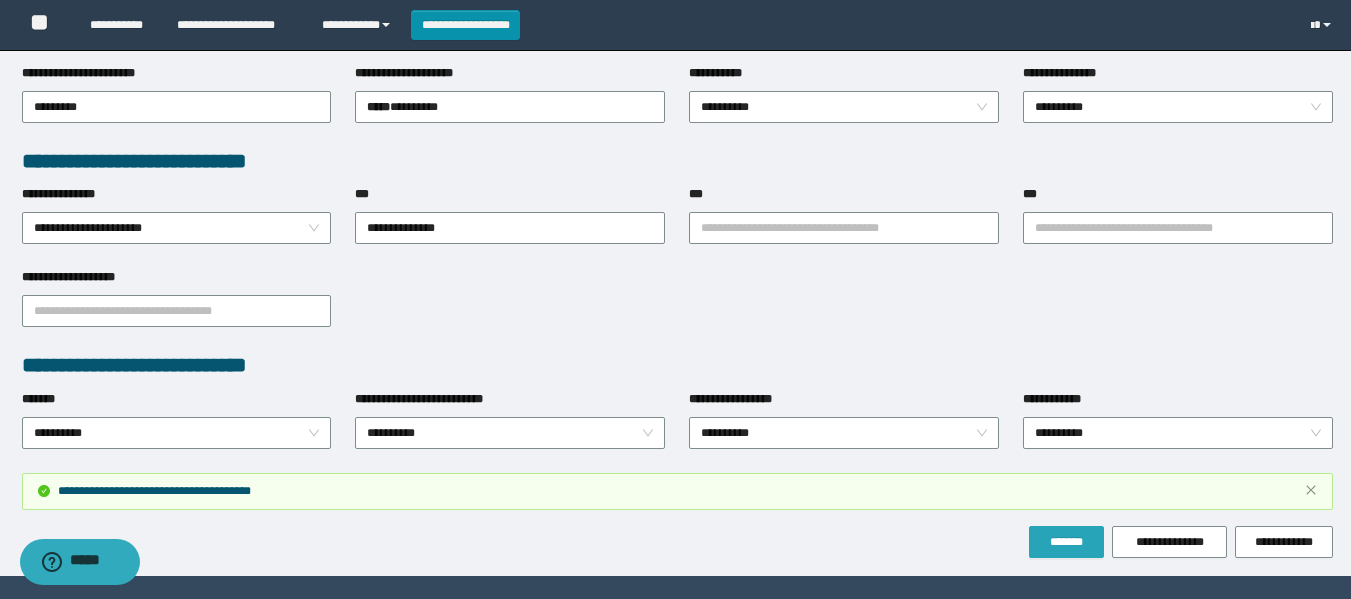 scroll, scrollTop: 567, scrollLeft: 0, axis: vertical 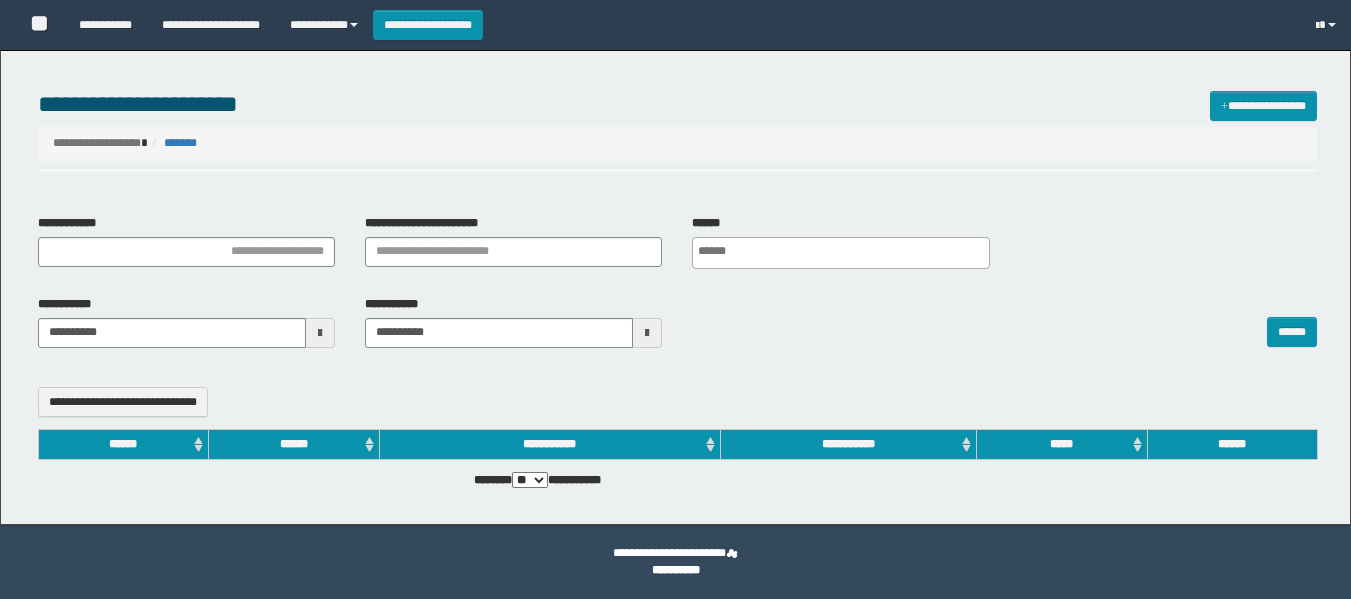 select 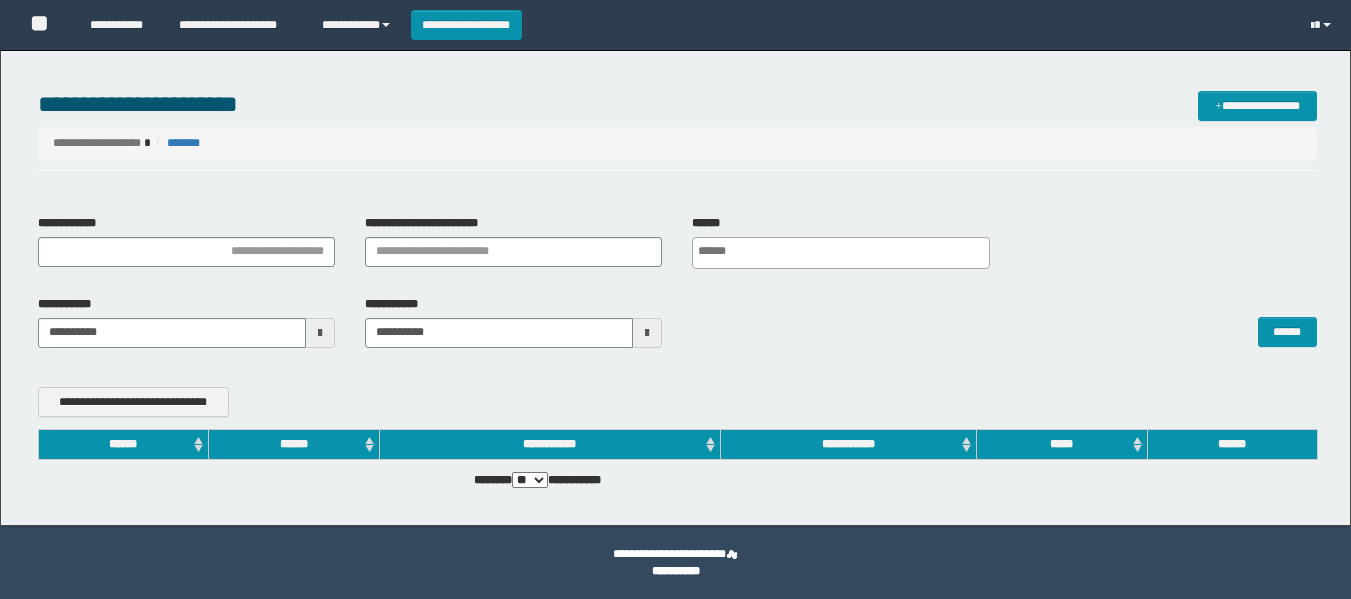 scroll, scrollTop: 0, scrollLeft: 0, axis: both 